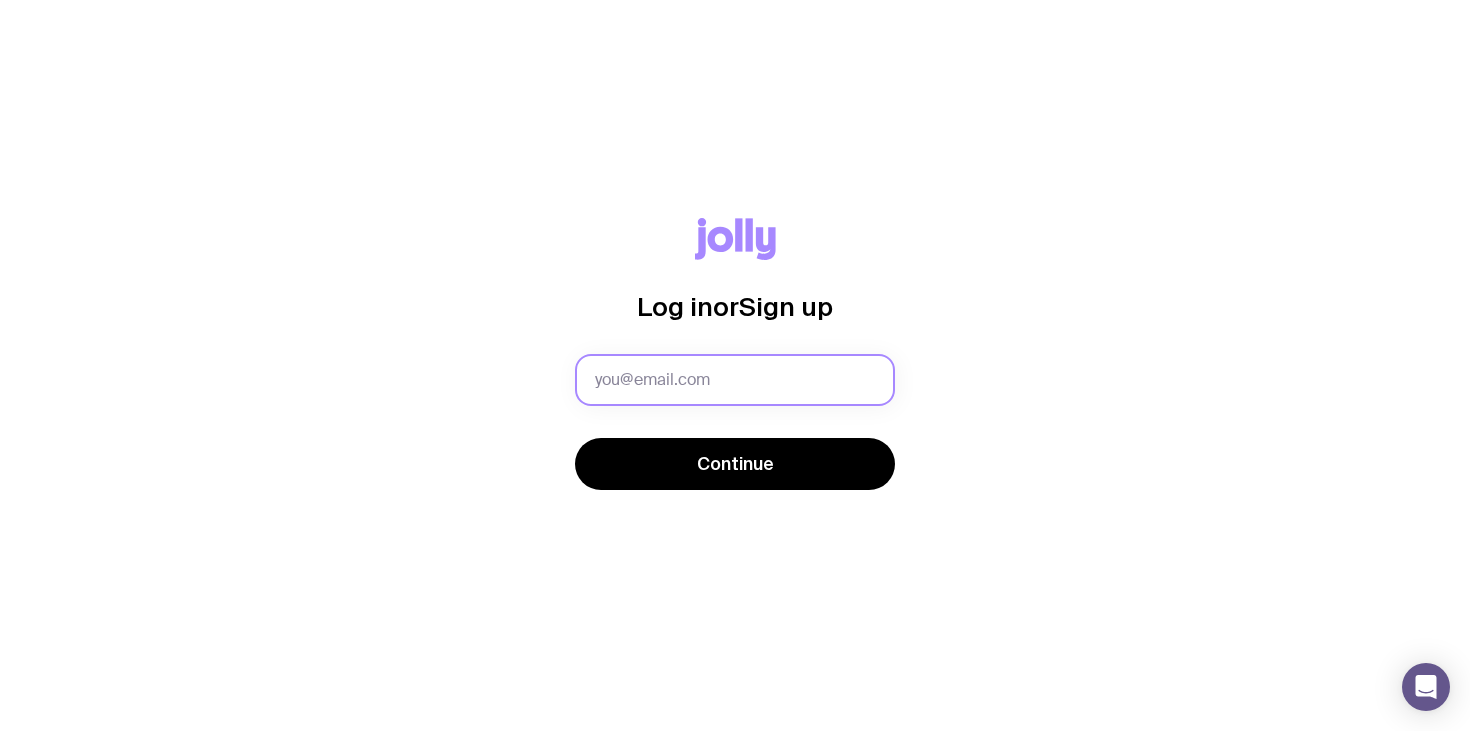 scroll, scrollTop: 0, scrollLeft: 0, axis: both 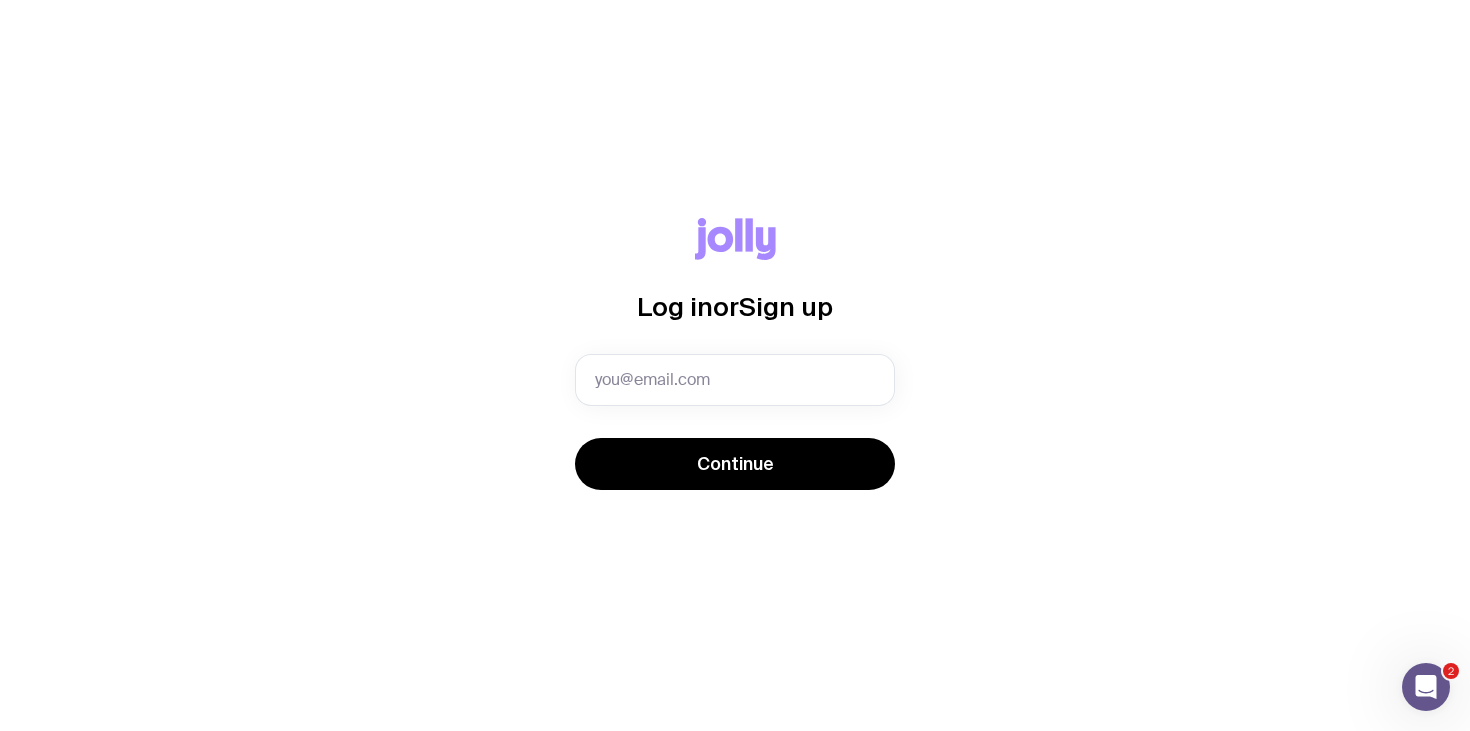 type on "[EMAIL]" 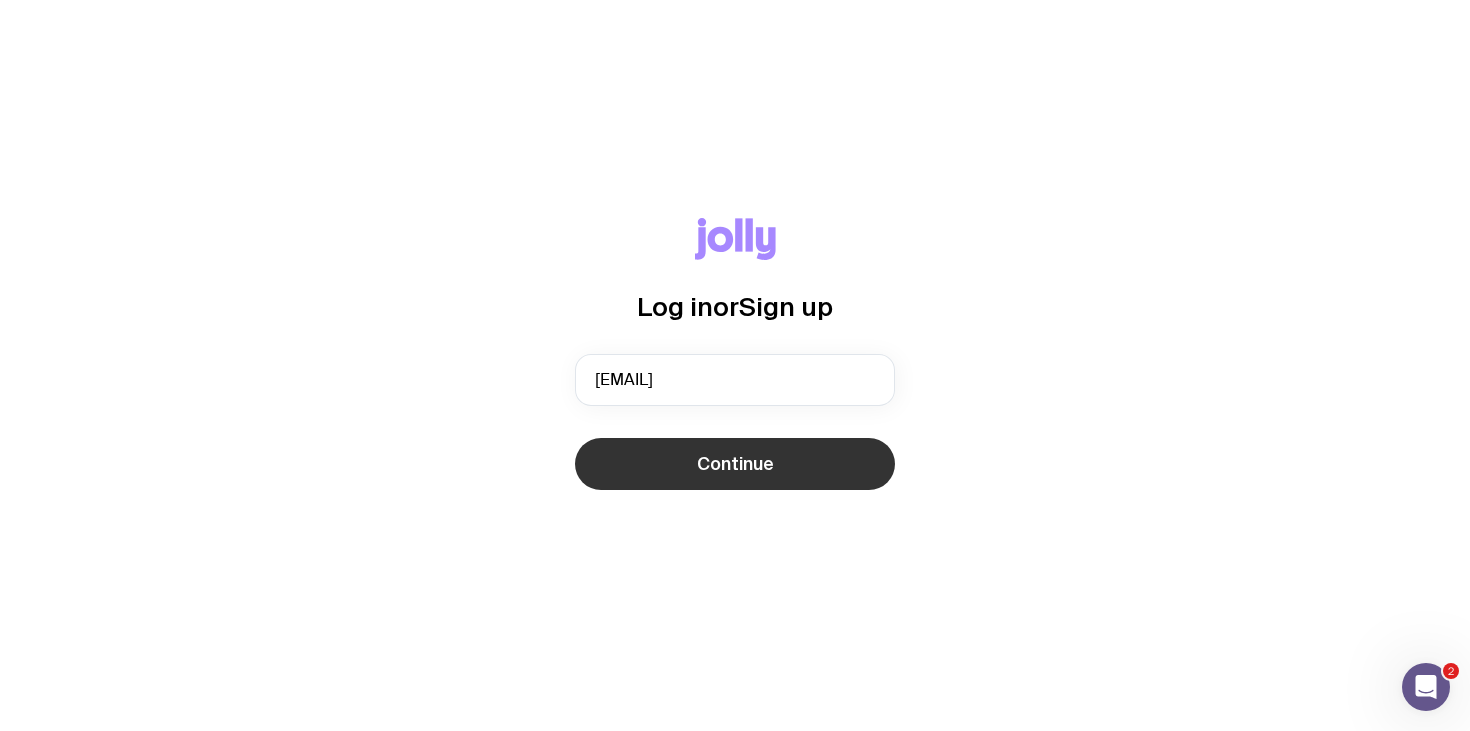 click on "Continue" 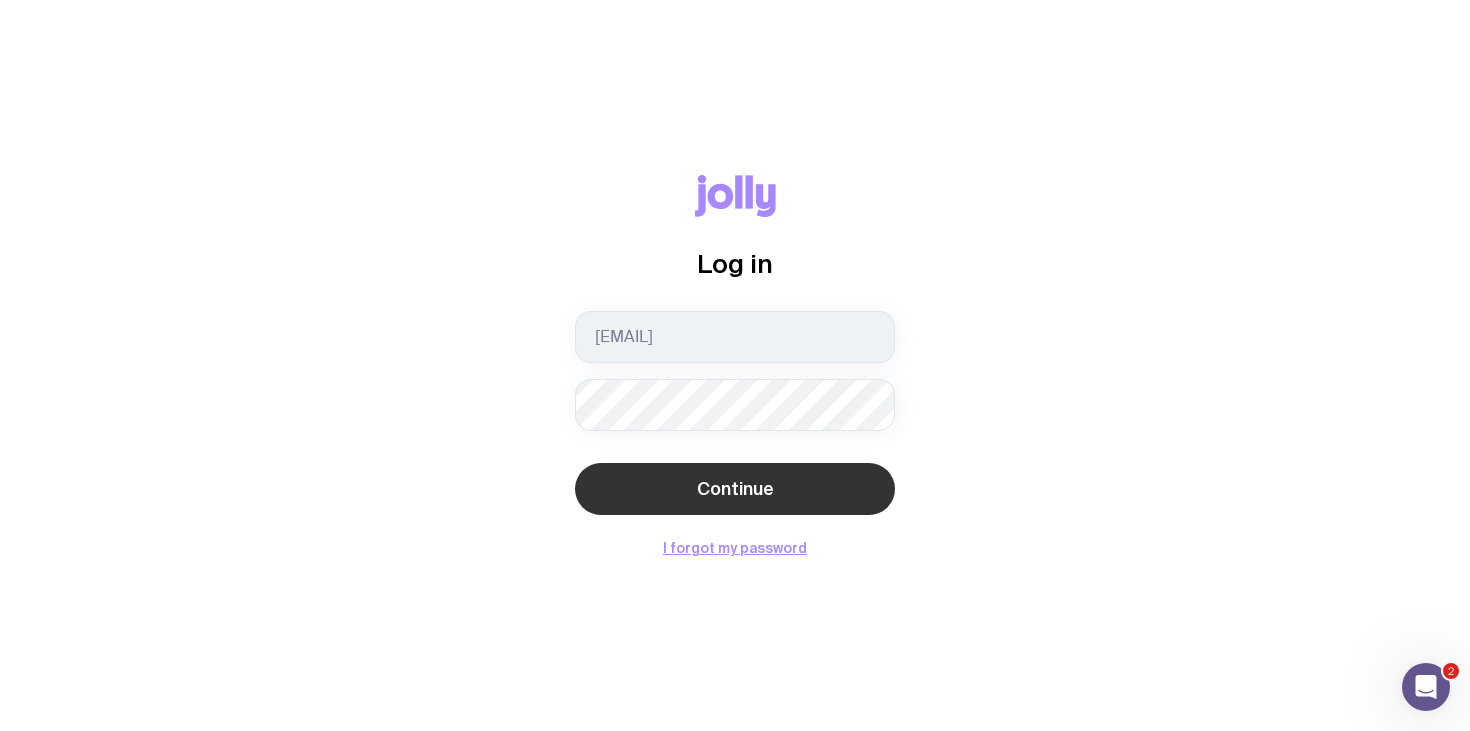 click on "Continue" 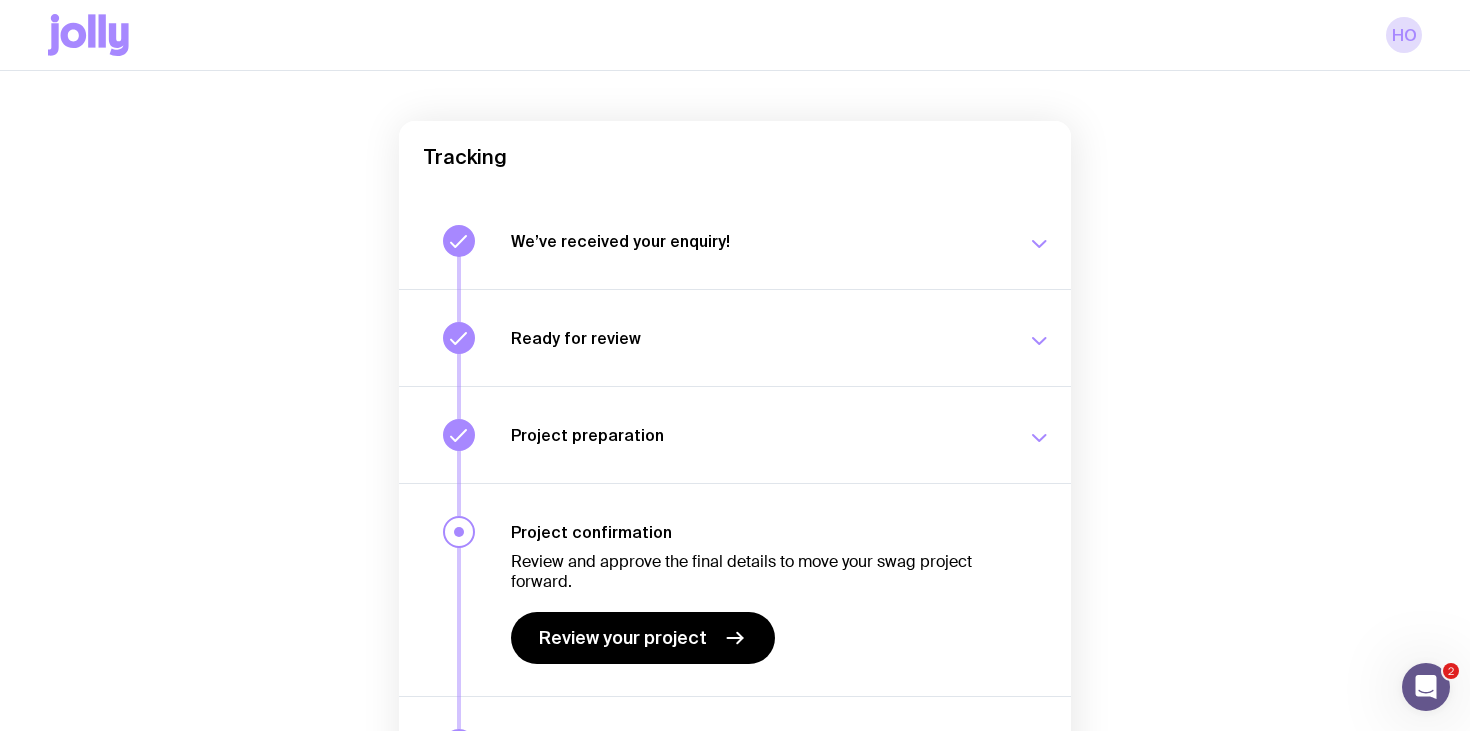 scroll, scrollTop: 308, scrollLeft: 0, axis: vertical 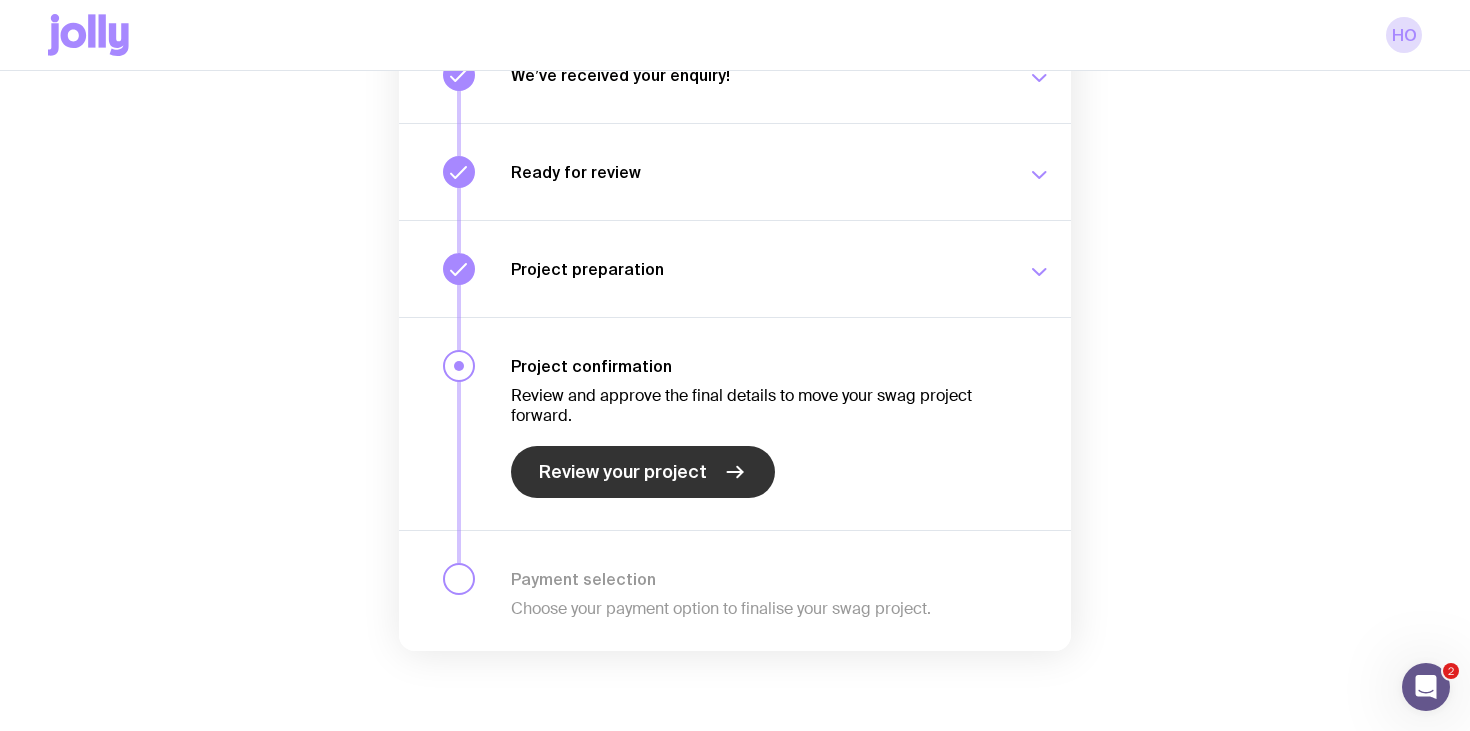 click on "Review your project" 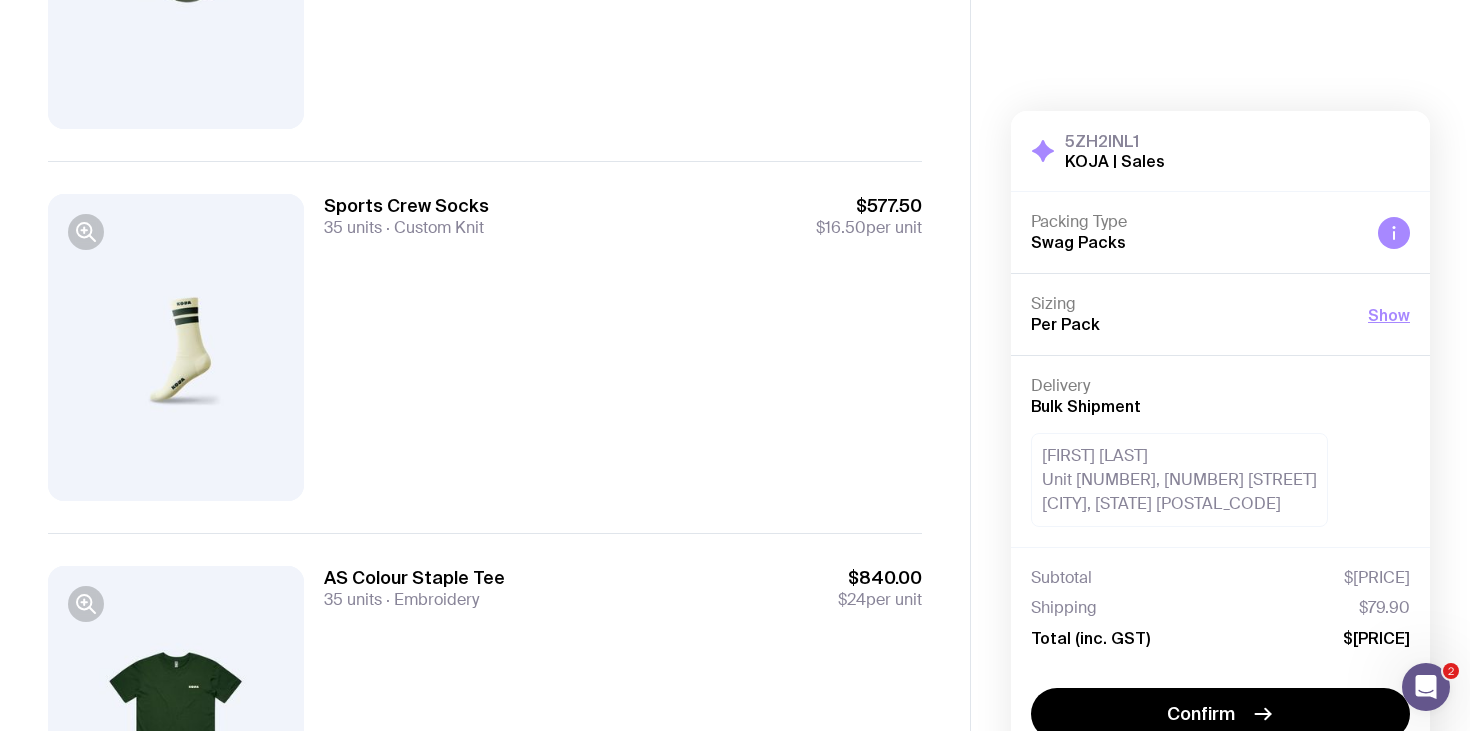 scroll, scrollTop: 422, scrollLeft: 0, axis: vertical 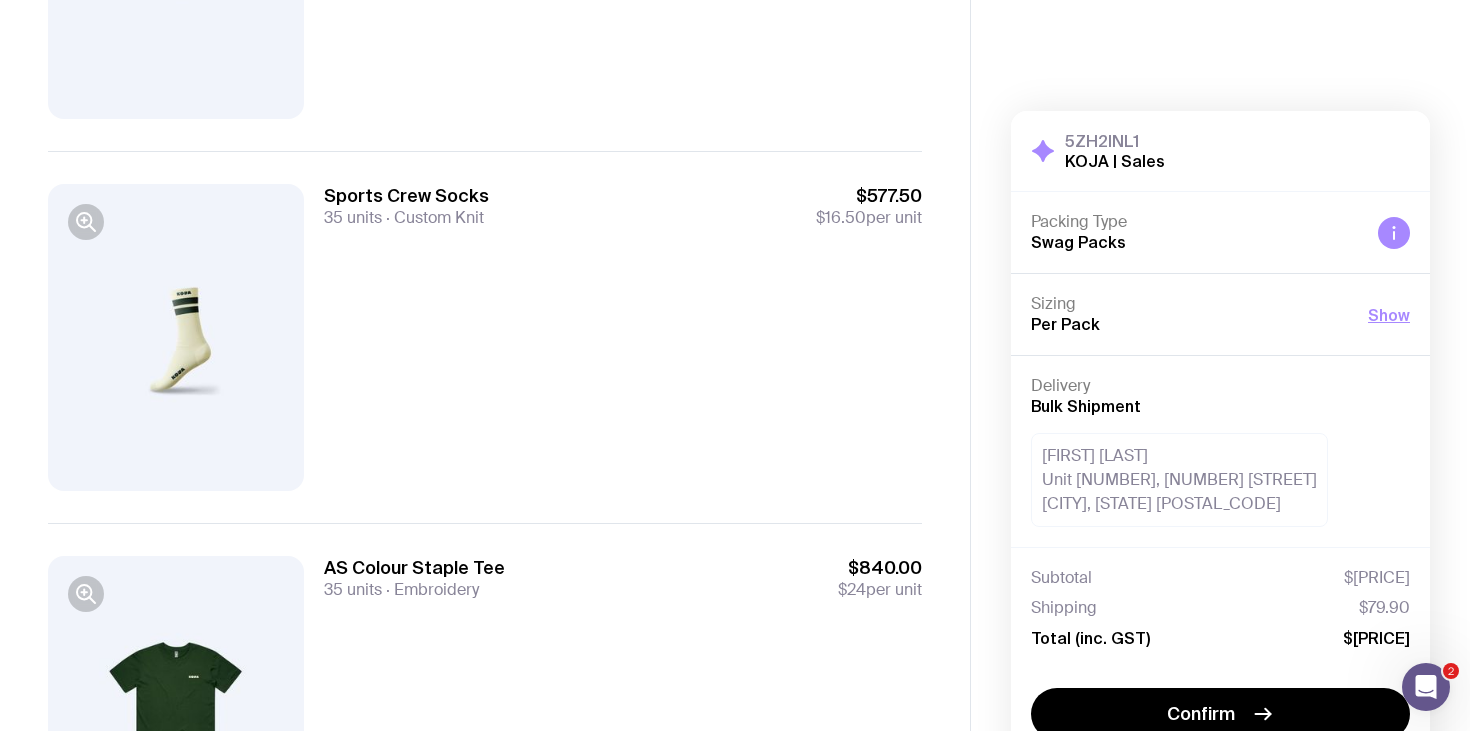 drag, startPoint x: 1405, startPoint y: 634, endPoint x: 1326, endPoint y: 634, distance: 79 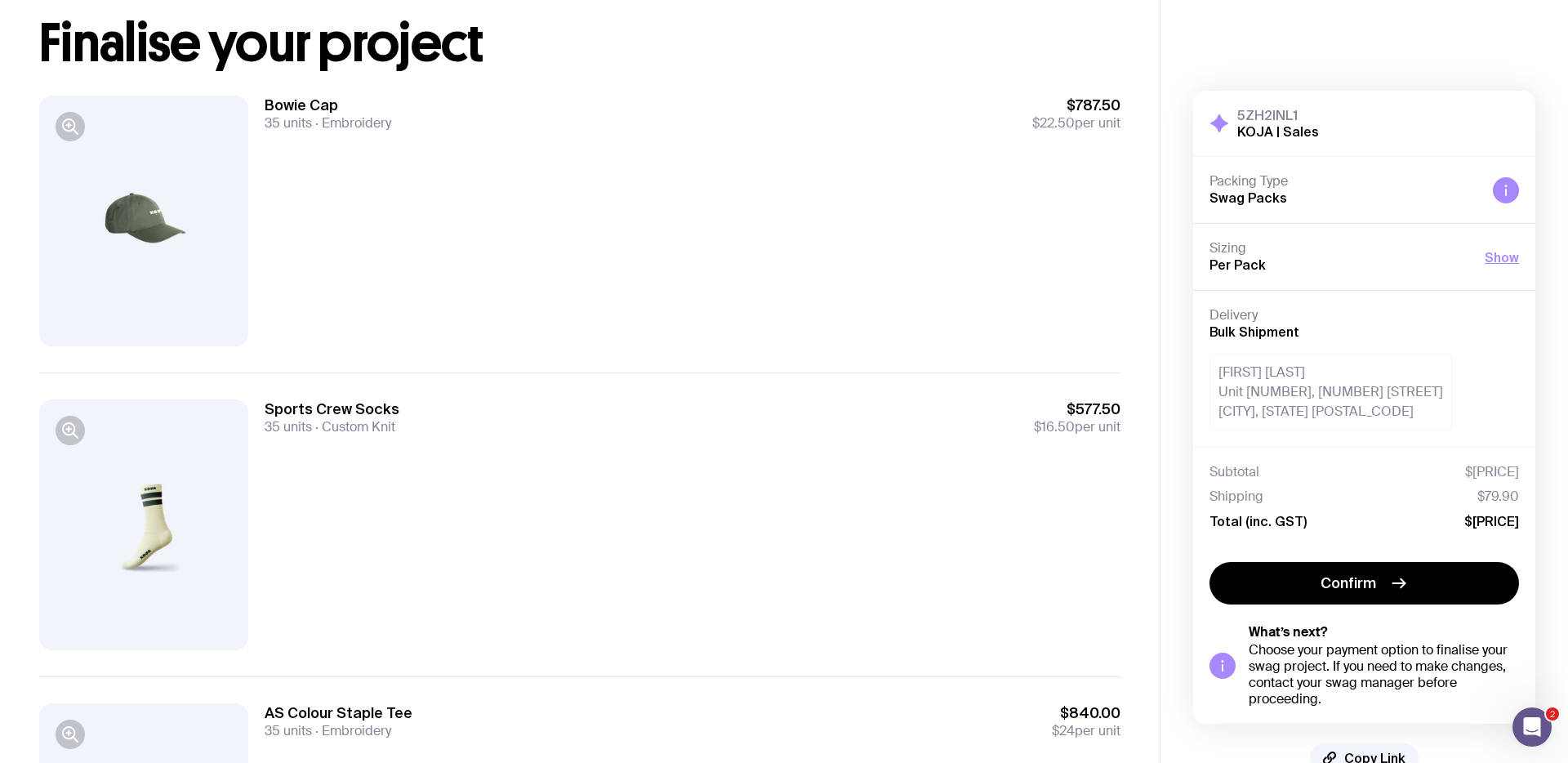 scroll, scrollTop: 0, scrollLeft: 0, axis: both 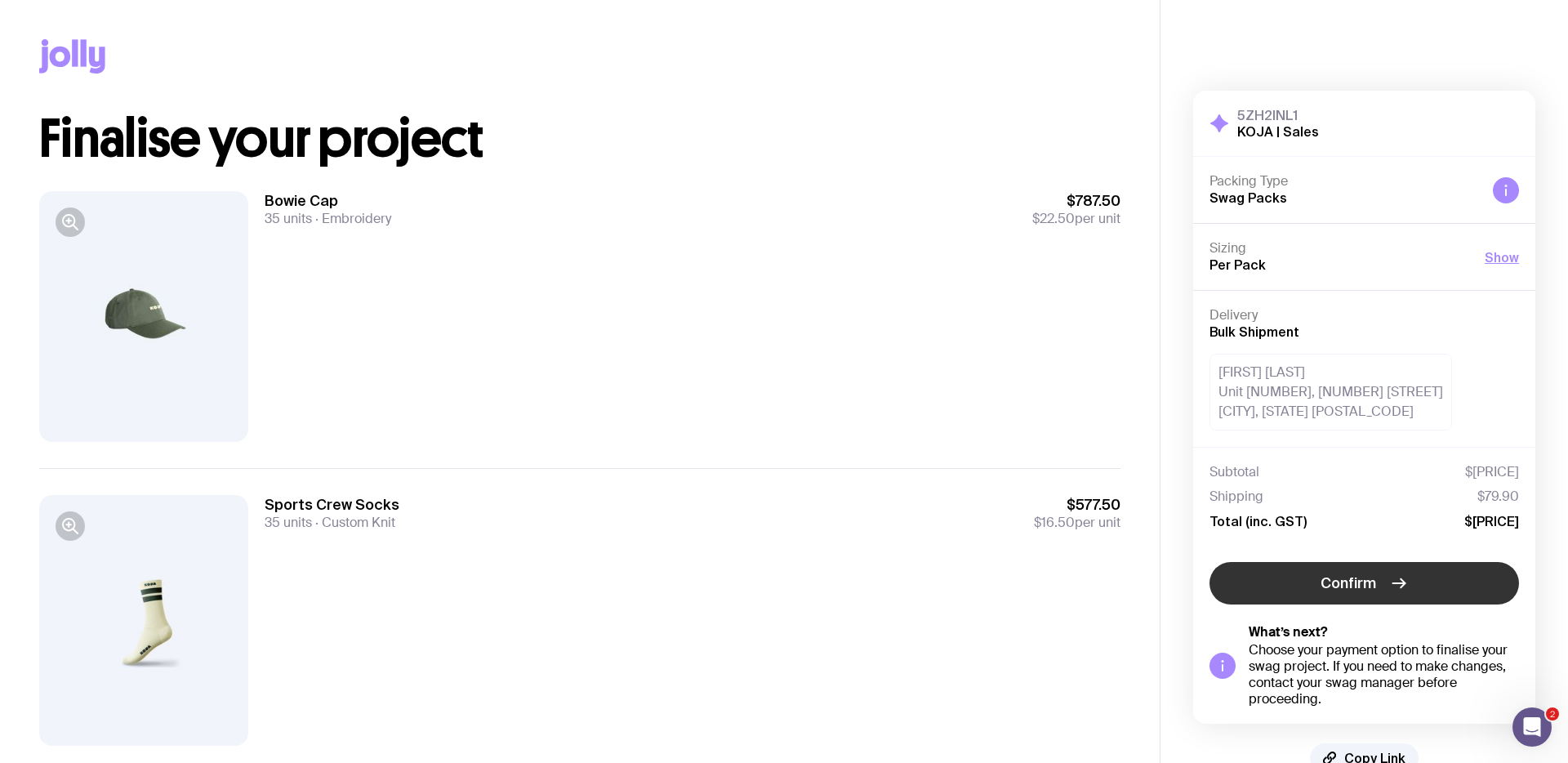 click on "Confirm" 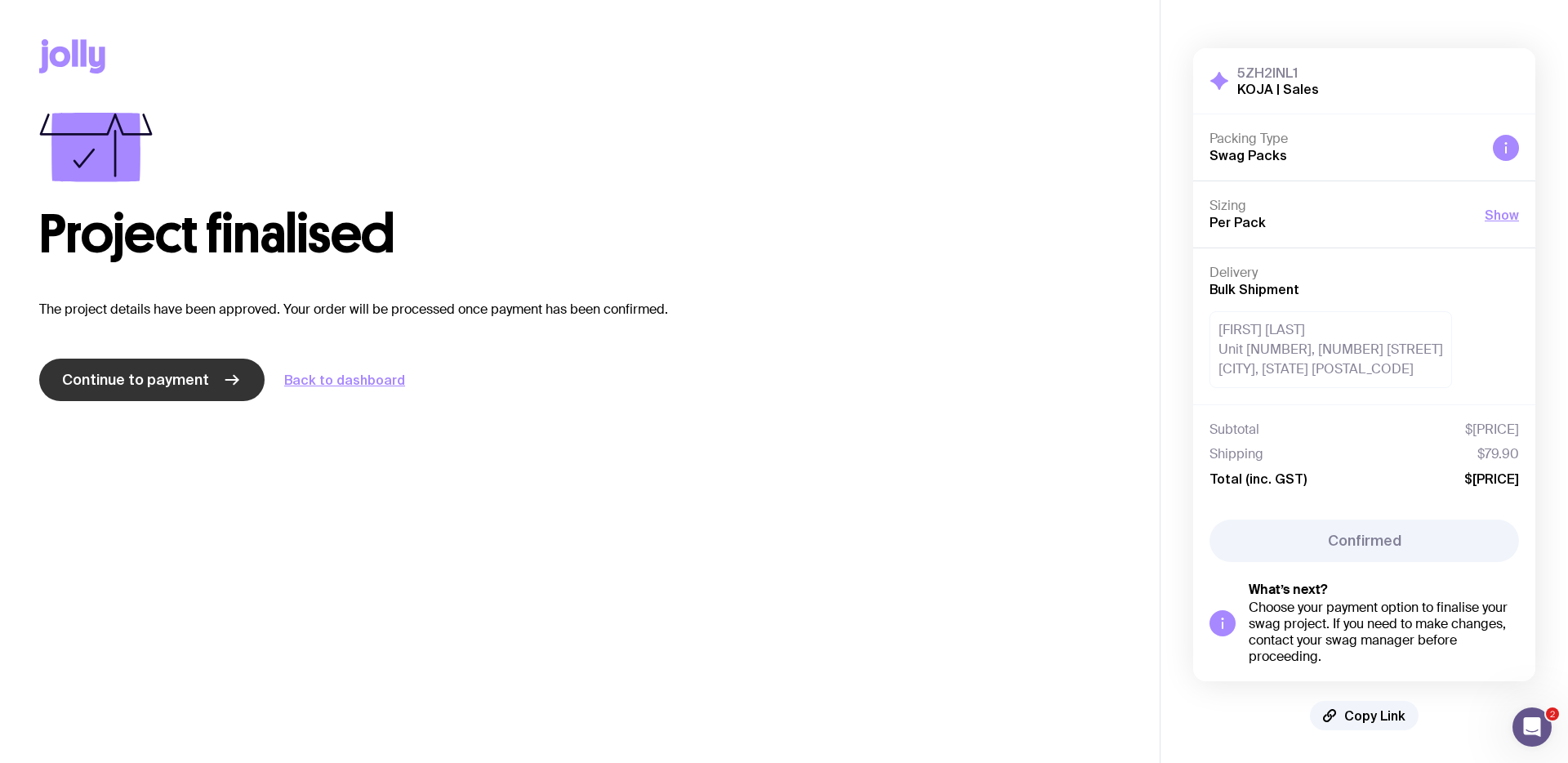 click on "Continue to payment" at bounding box center (152, 380) 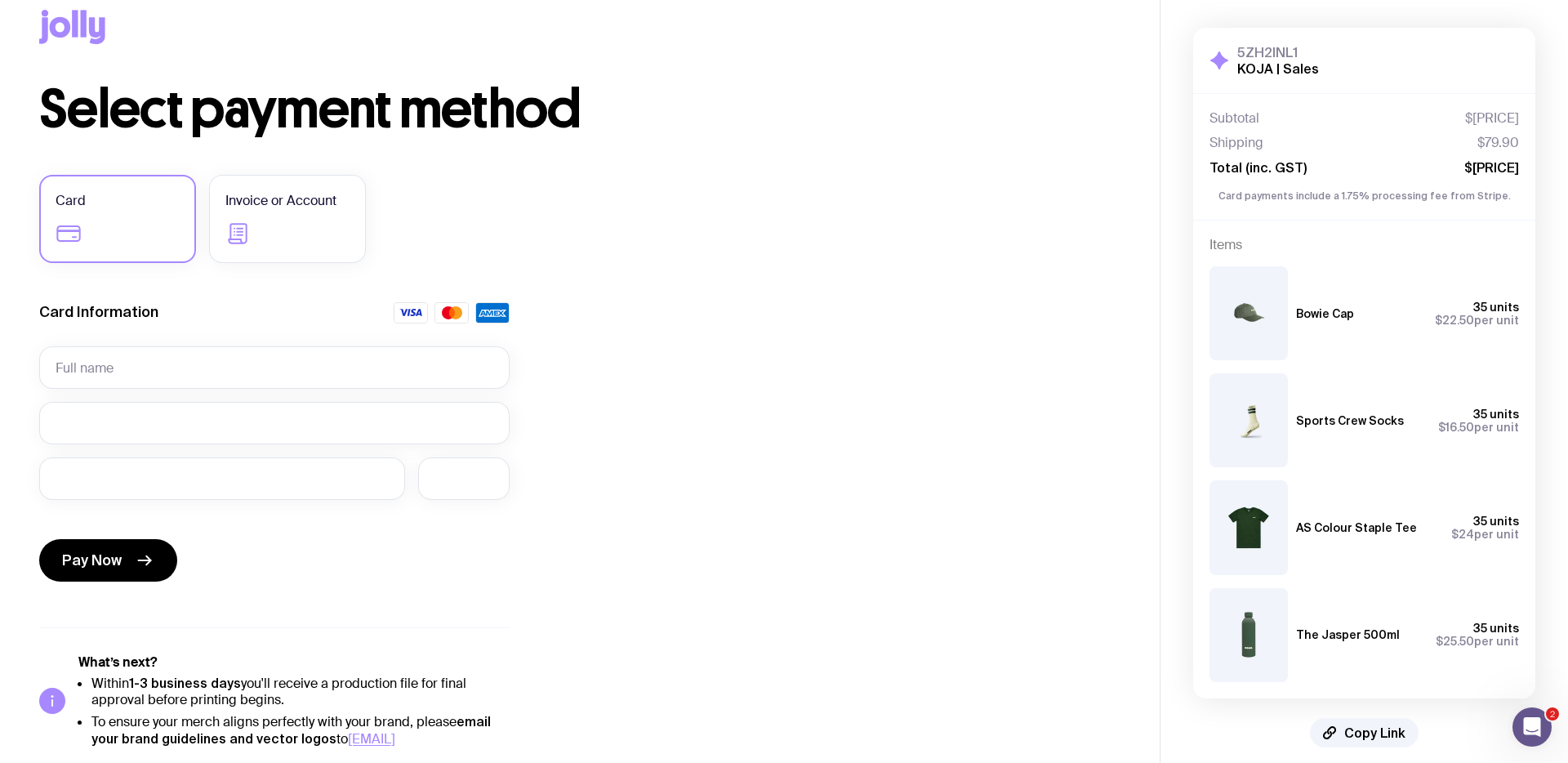 scroll, scrollTop: 47, scrollLeft: 0, axis: vertical 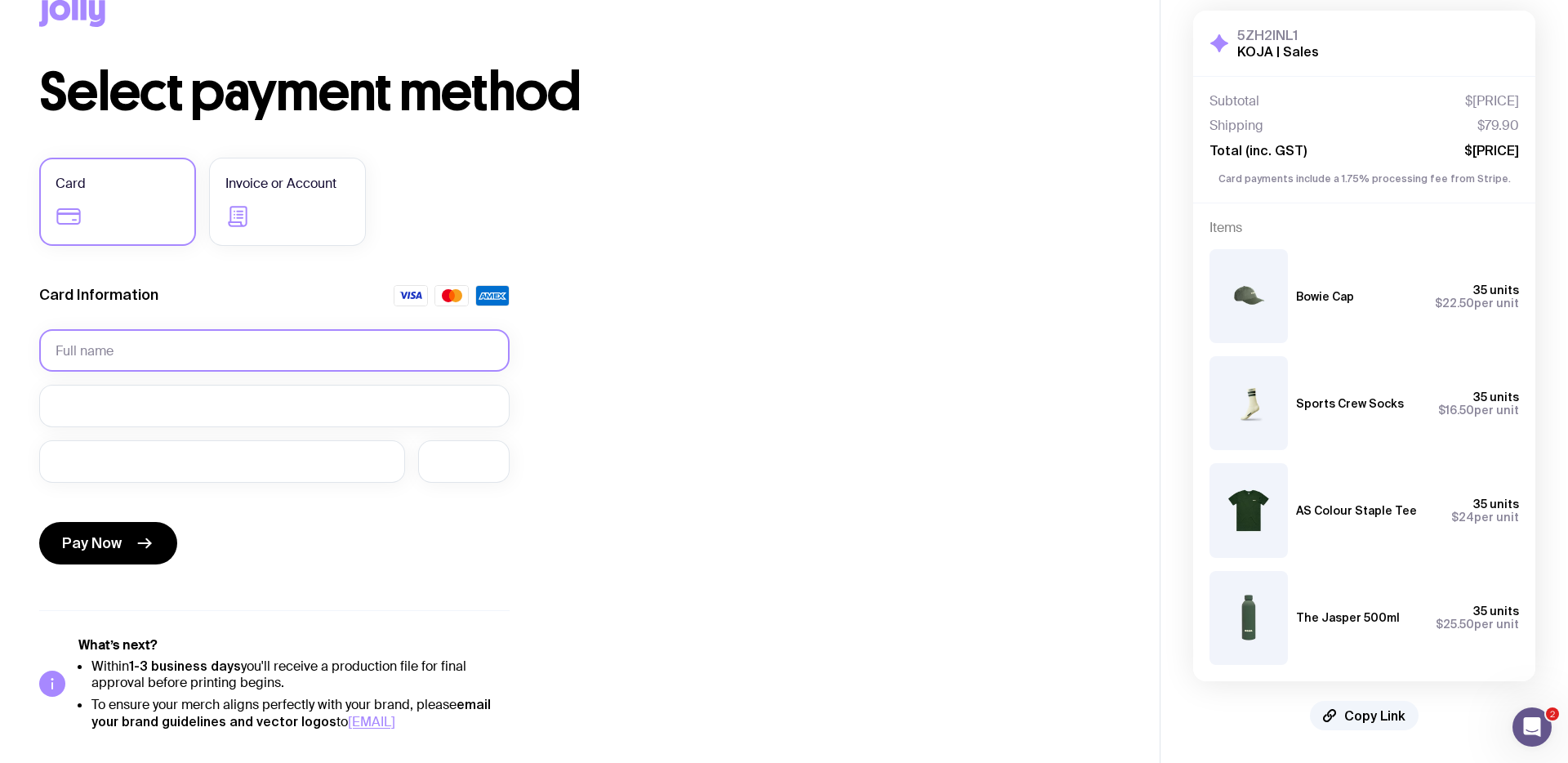 click 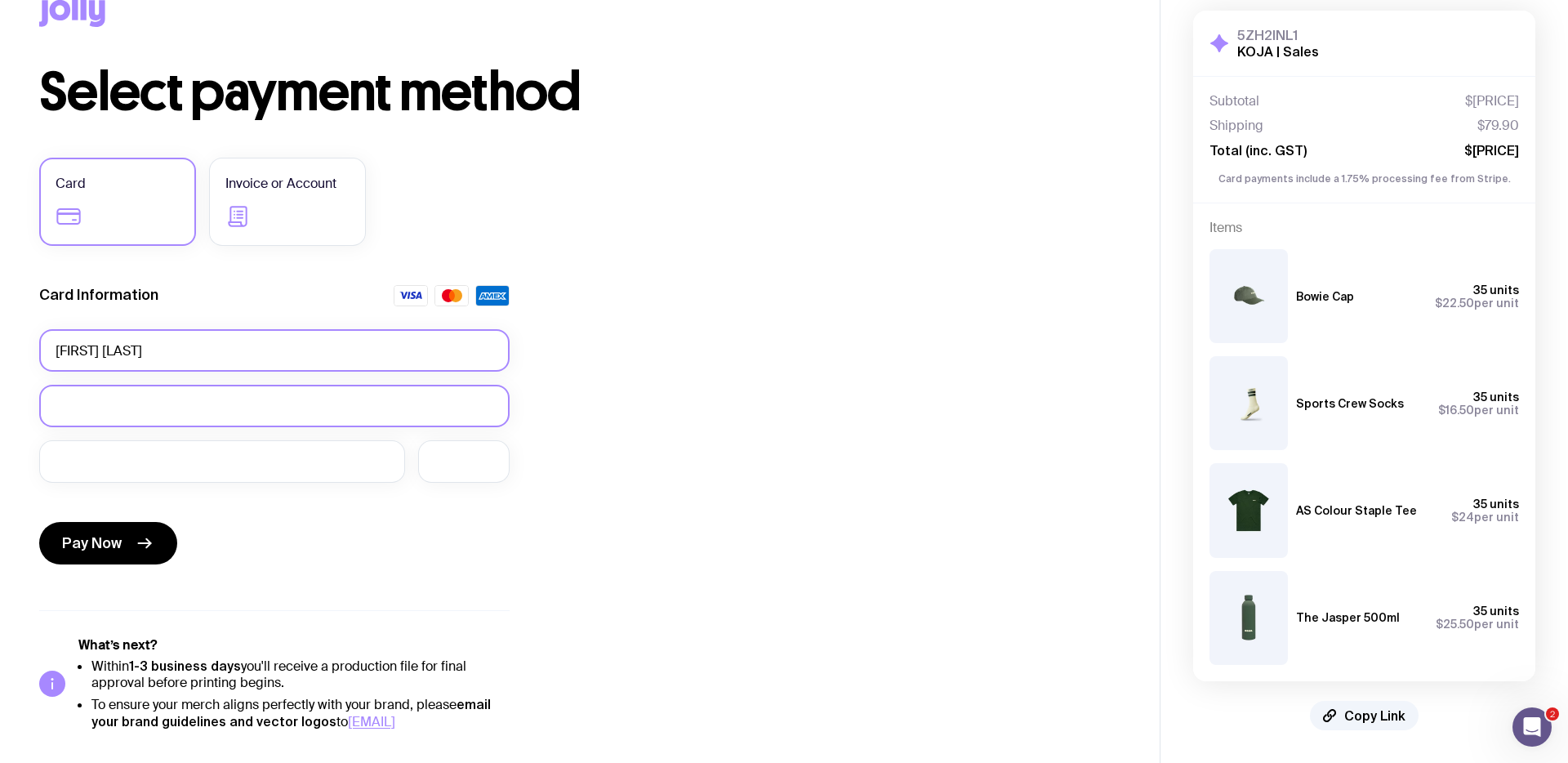 type on "[FIRST] [LAST]" 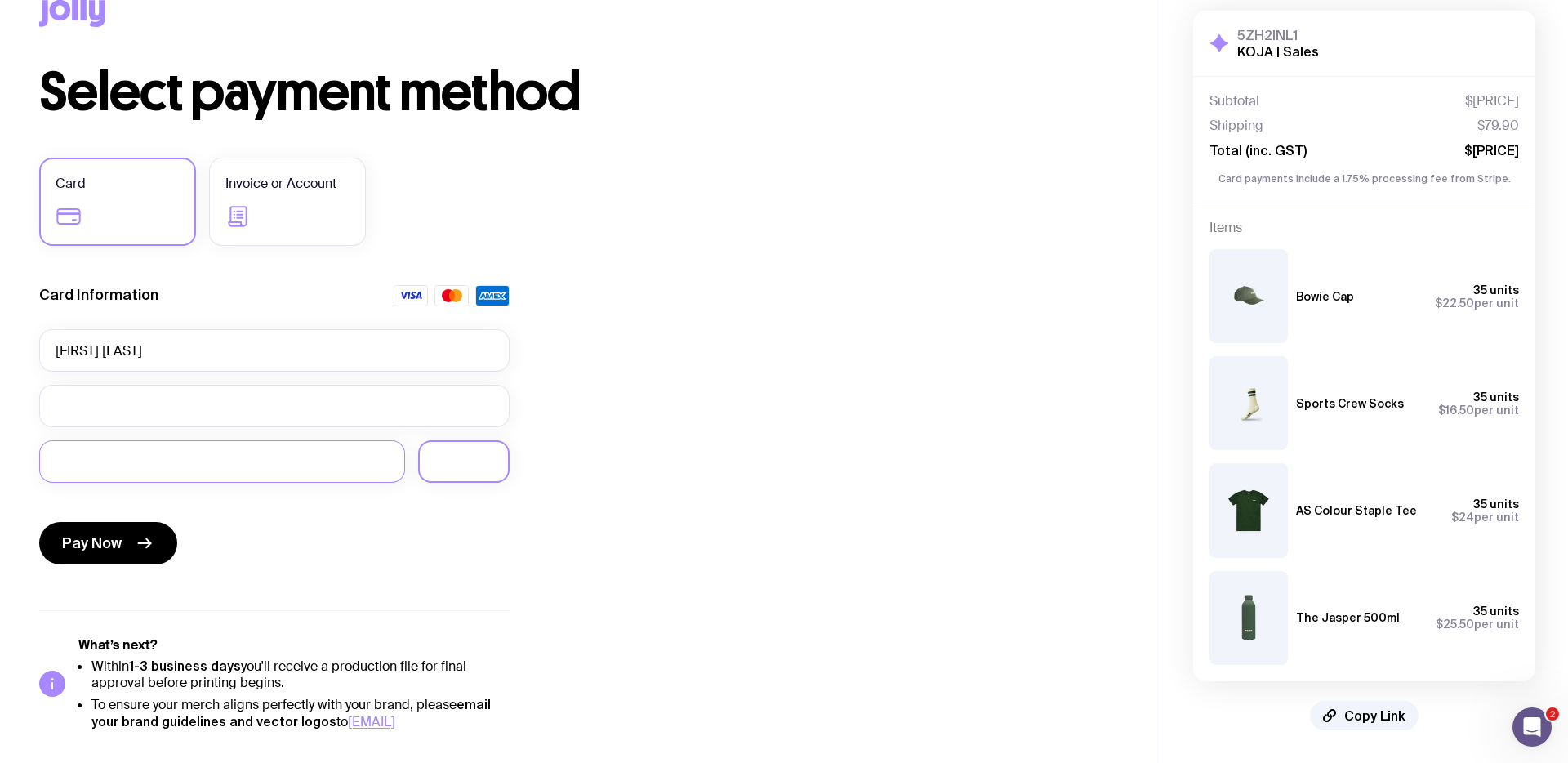click at bounding box center (464, 462) 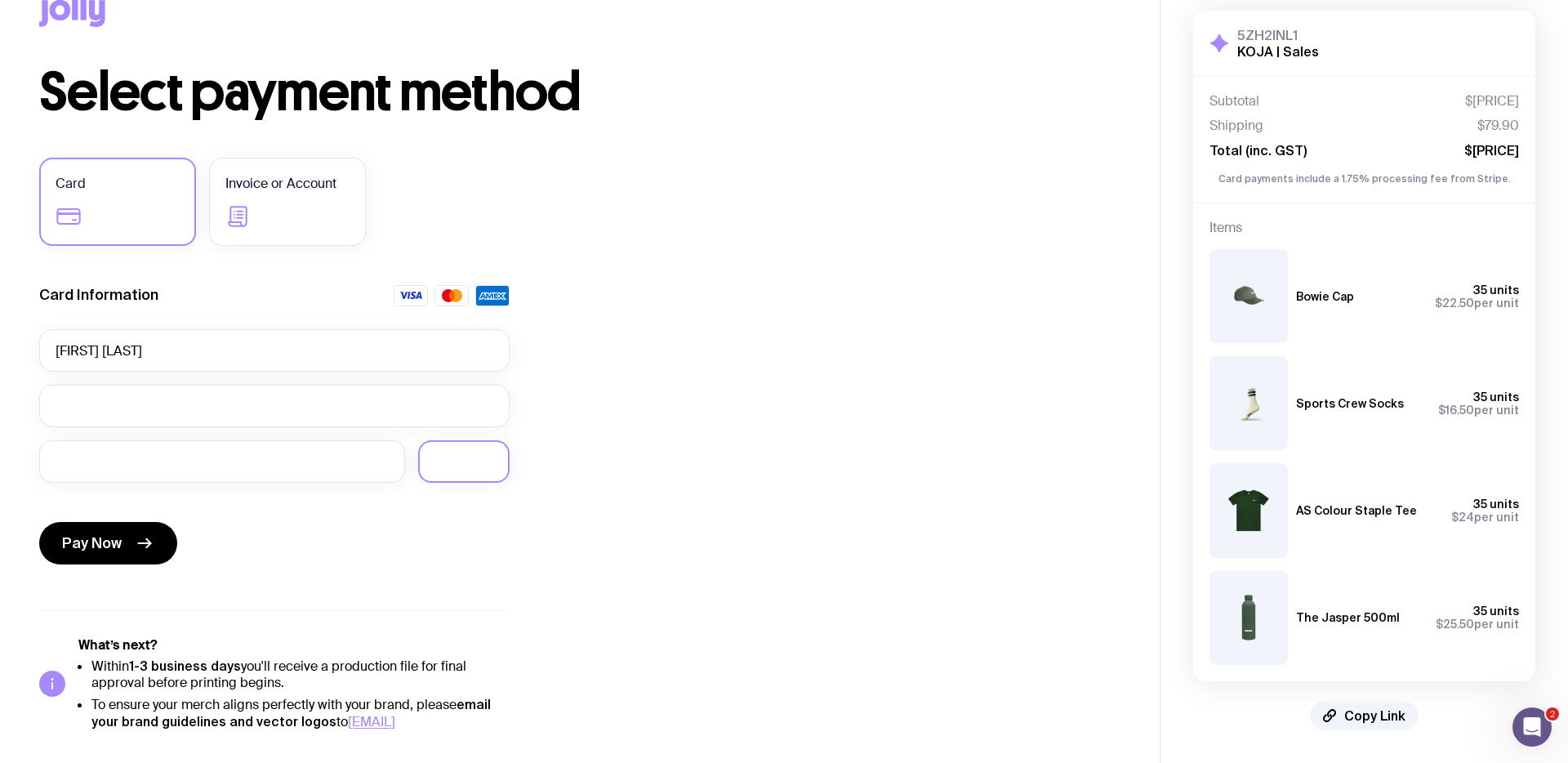 click at bounding box center (464, 462) 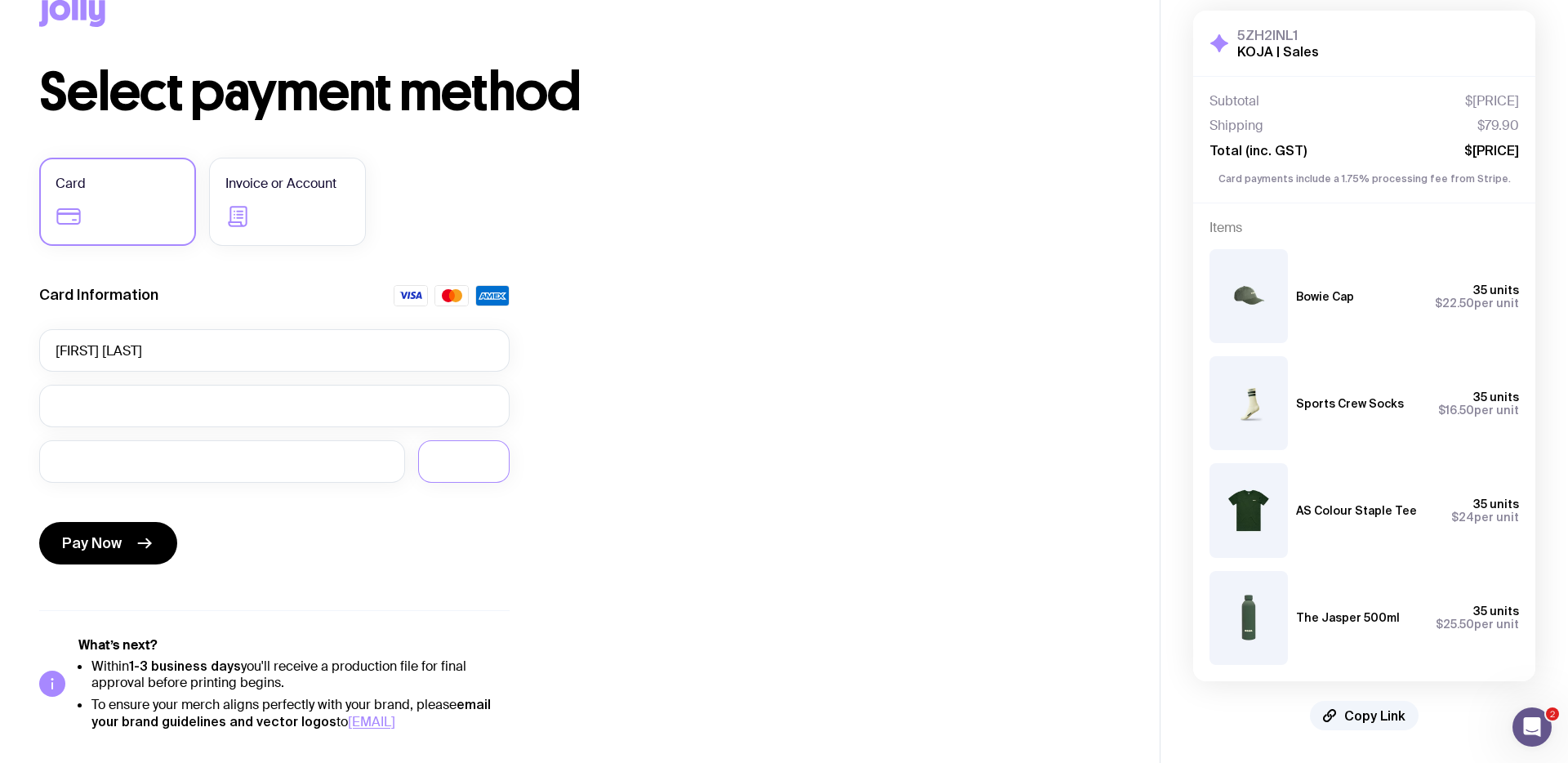 click on "Select payment method Card Invoice or Account Card Information [FIRST] [LAST] Pay Now What’s next? Within 1-3 business days you'll receive a production file for final approval before printing begins. To ensure your merch aligns perfectly with your brand, please email your brand guidelines and vector logos to [EMAIL]" 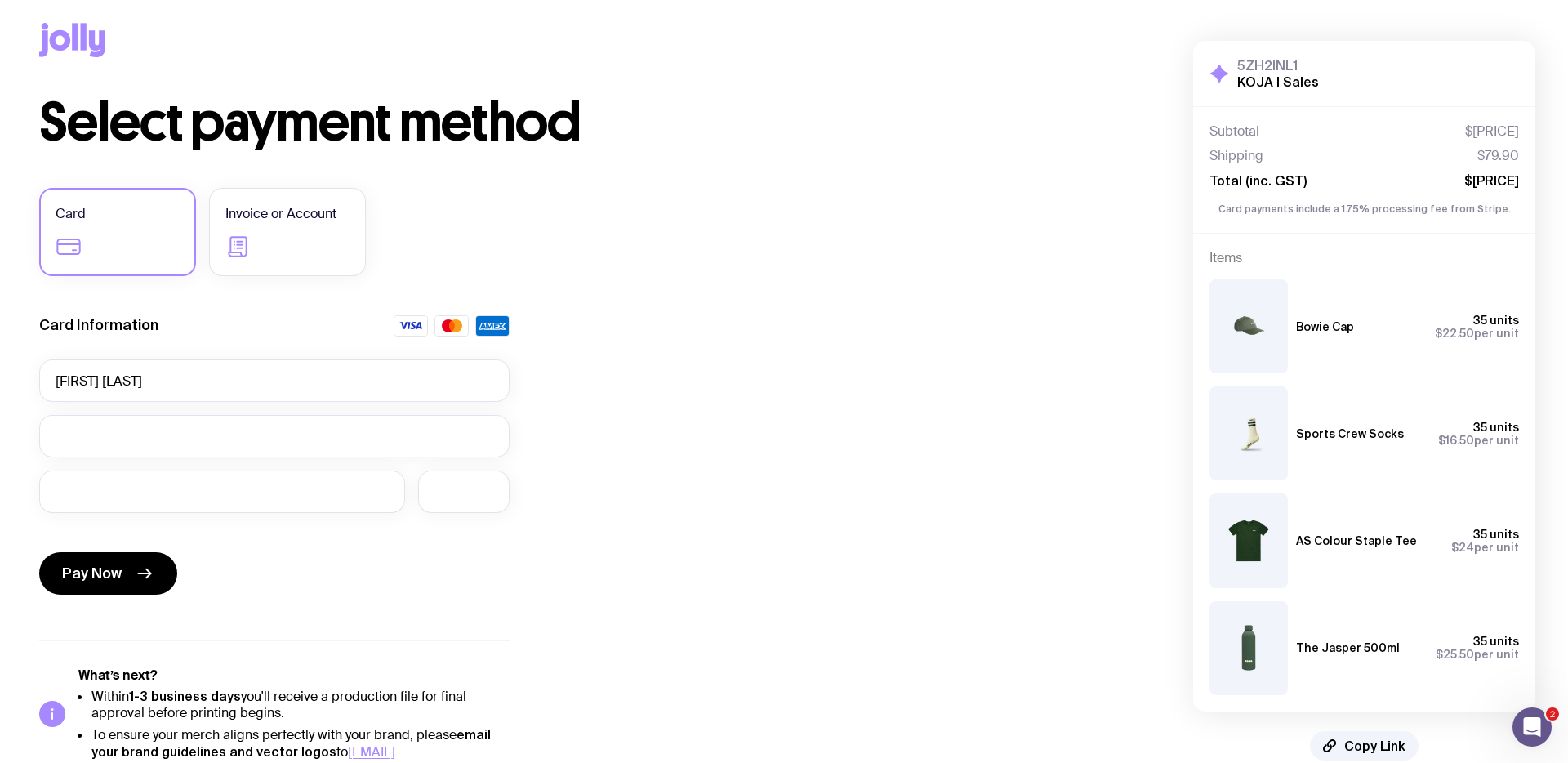 scroll, scrollTop: 0, scrollLeft: 0, axis: both 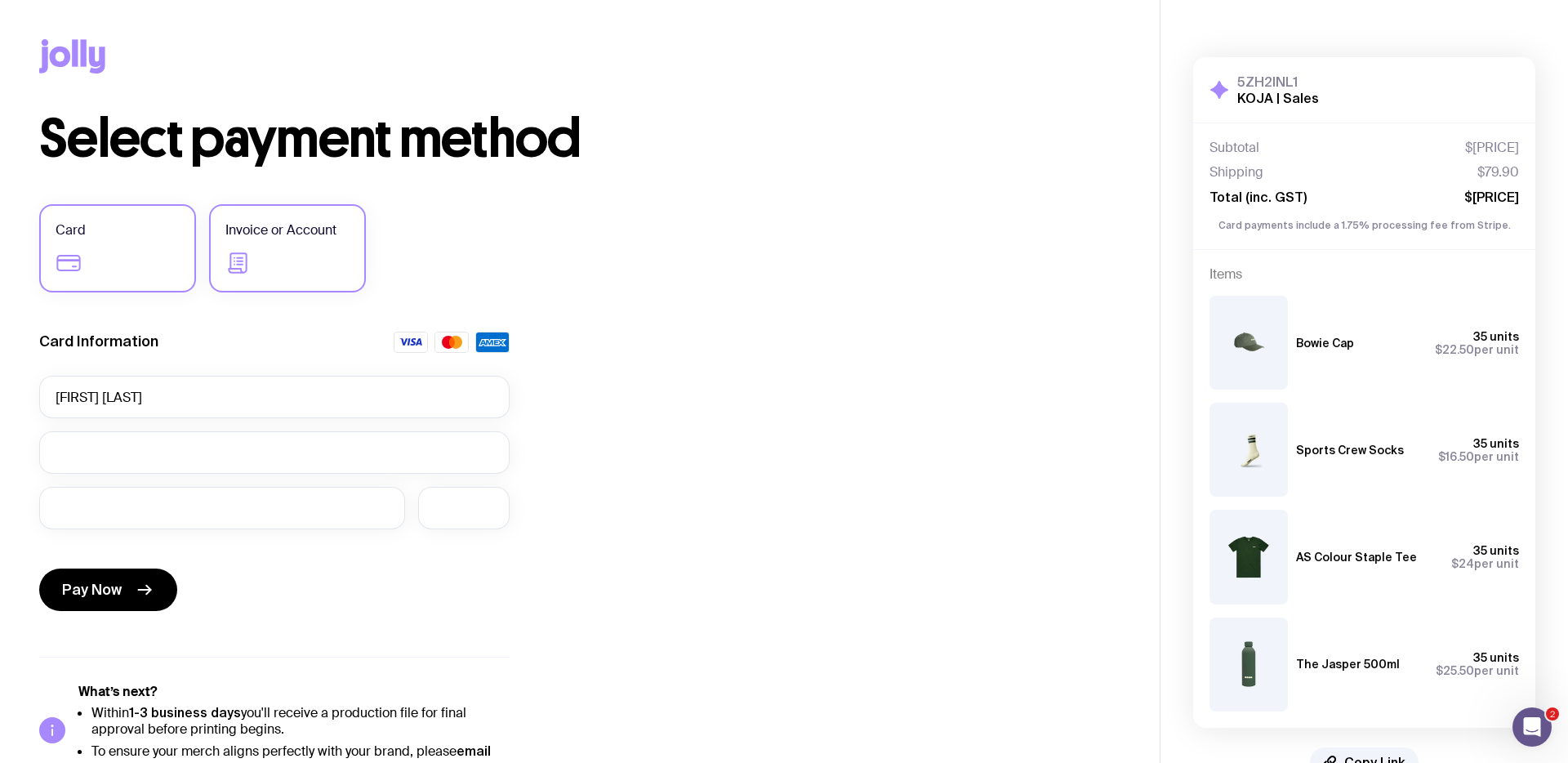 click on "Invoice or Account" 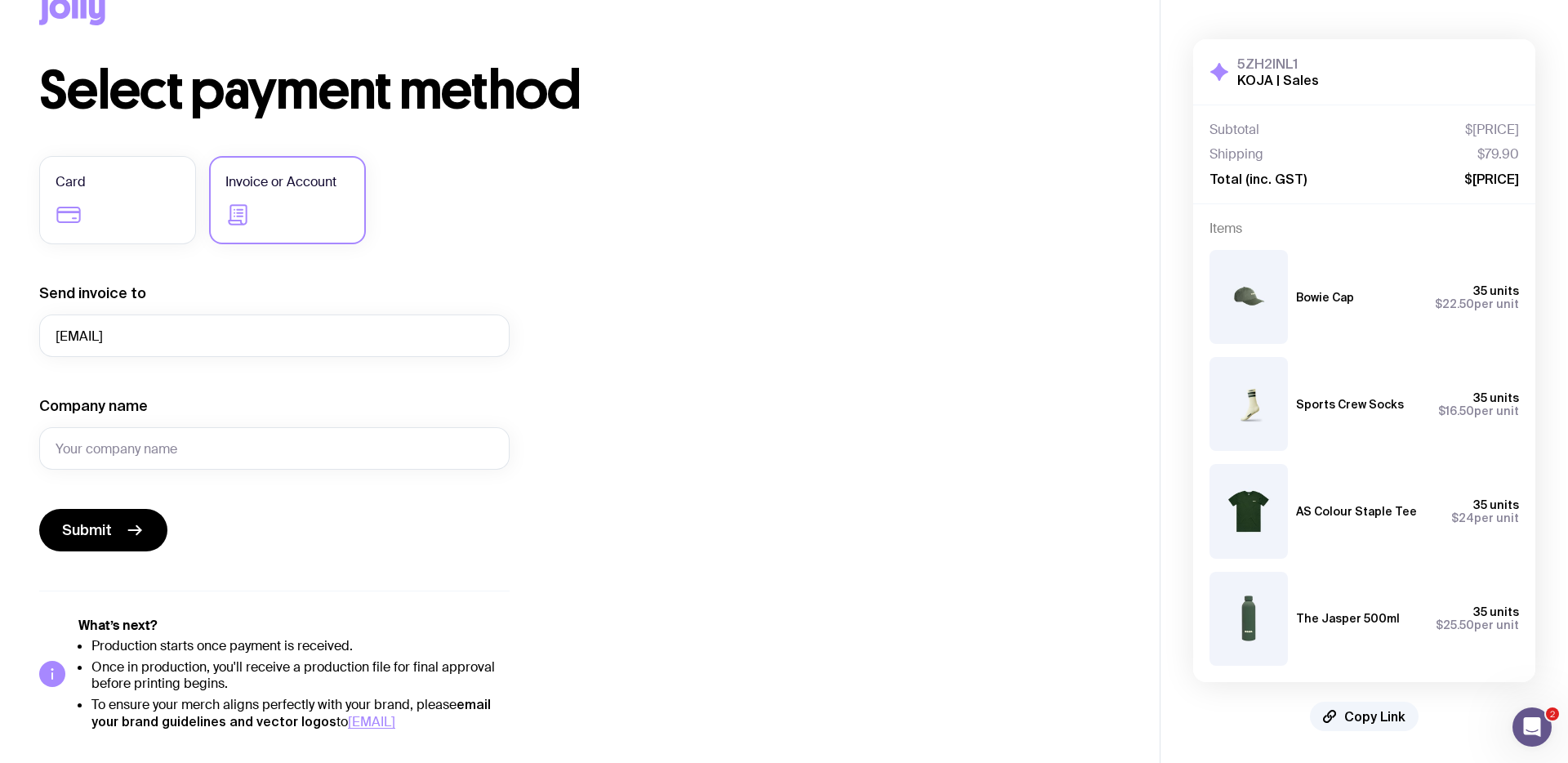 scroll, scrollTop: 0, scrollLeft: 0, axis: both 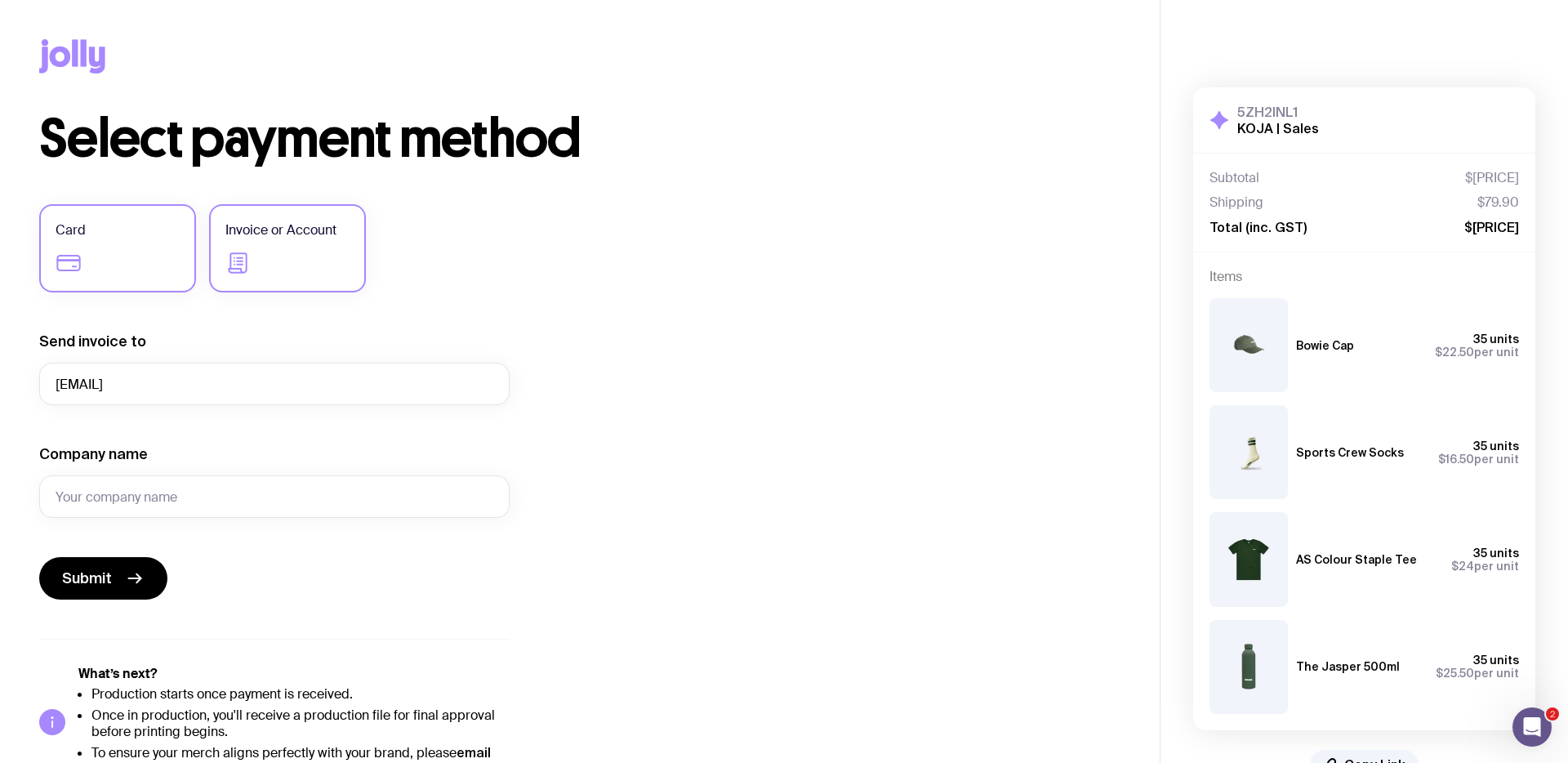click on "Card" 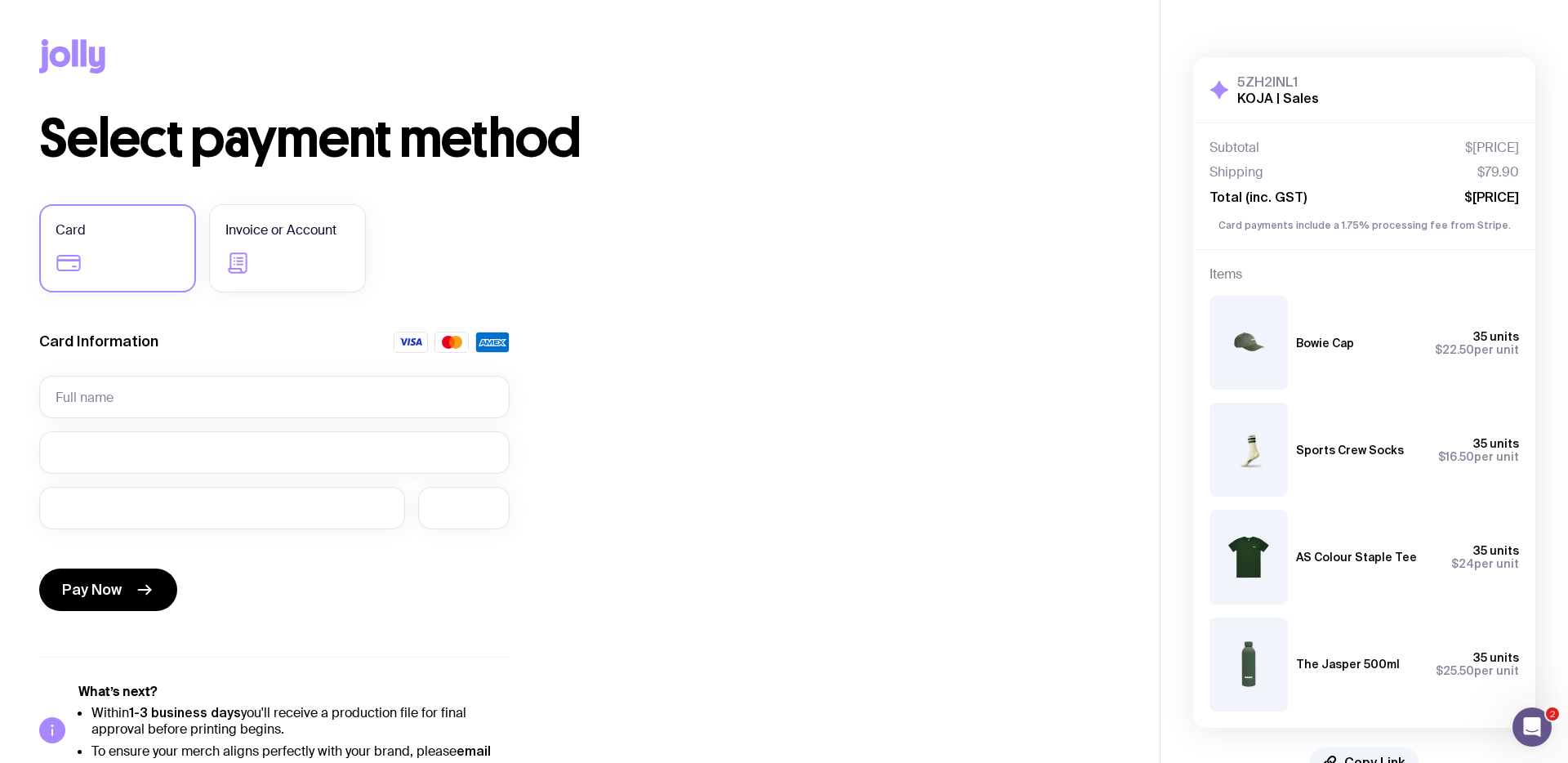 scroll, scrollTop: 47, scrollLeft: 0, axis: vertical 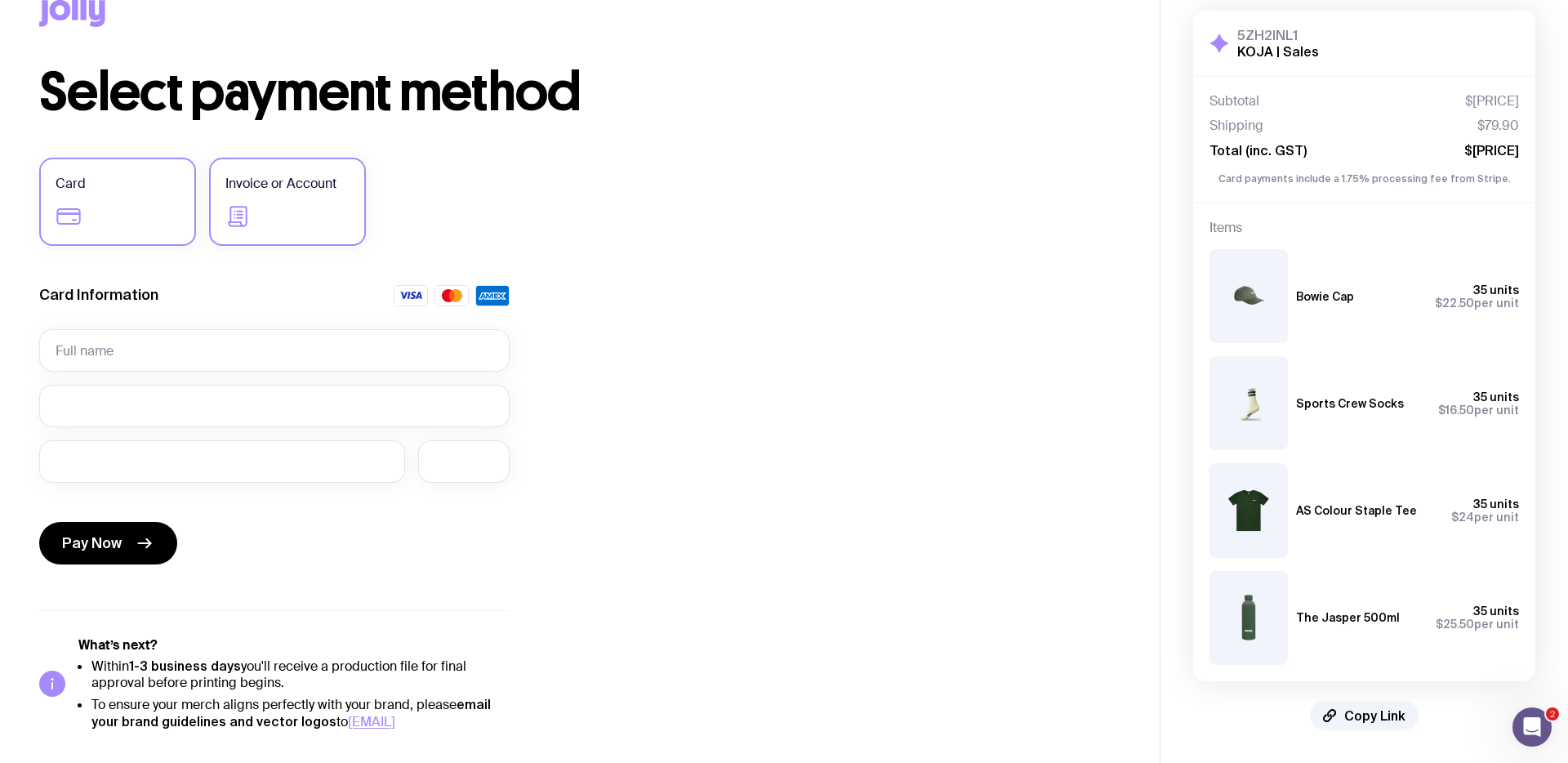 click on "Invoice or Account" 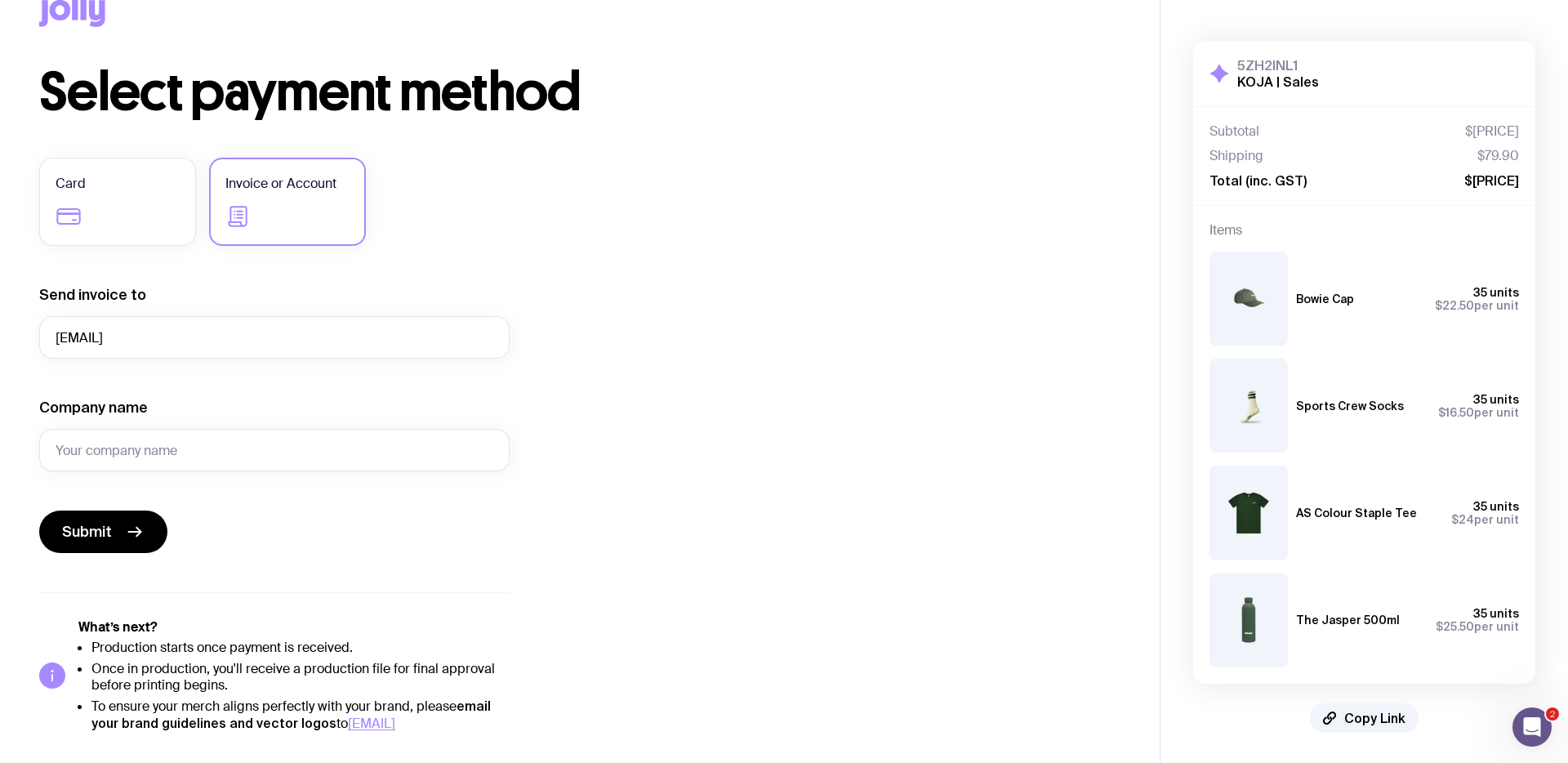 scroll, scrollTop: 48, scrollLeft: 0, axis: vertical 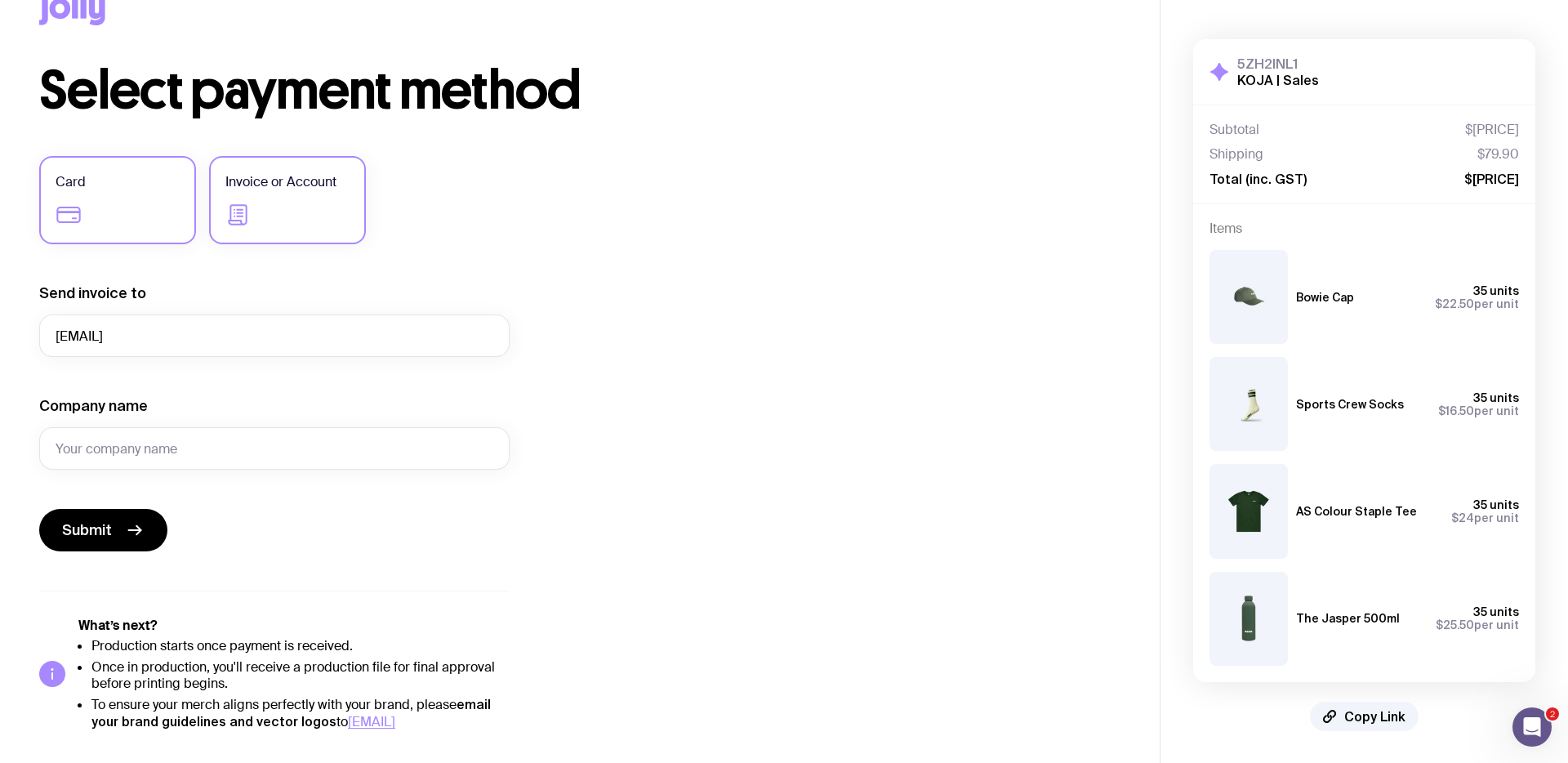 click on "Card" 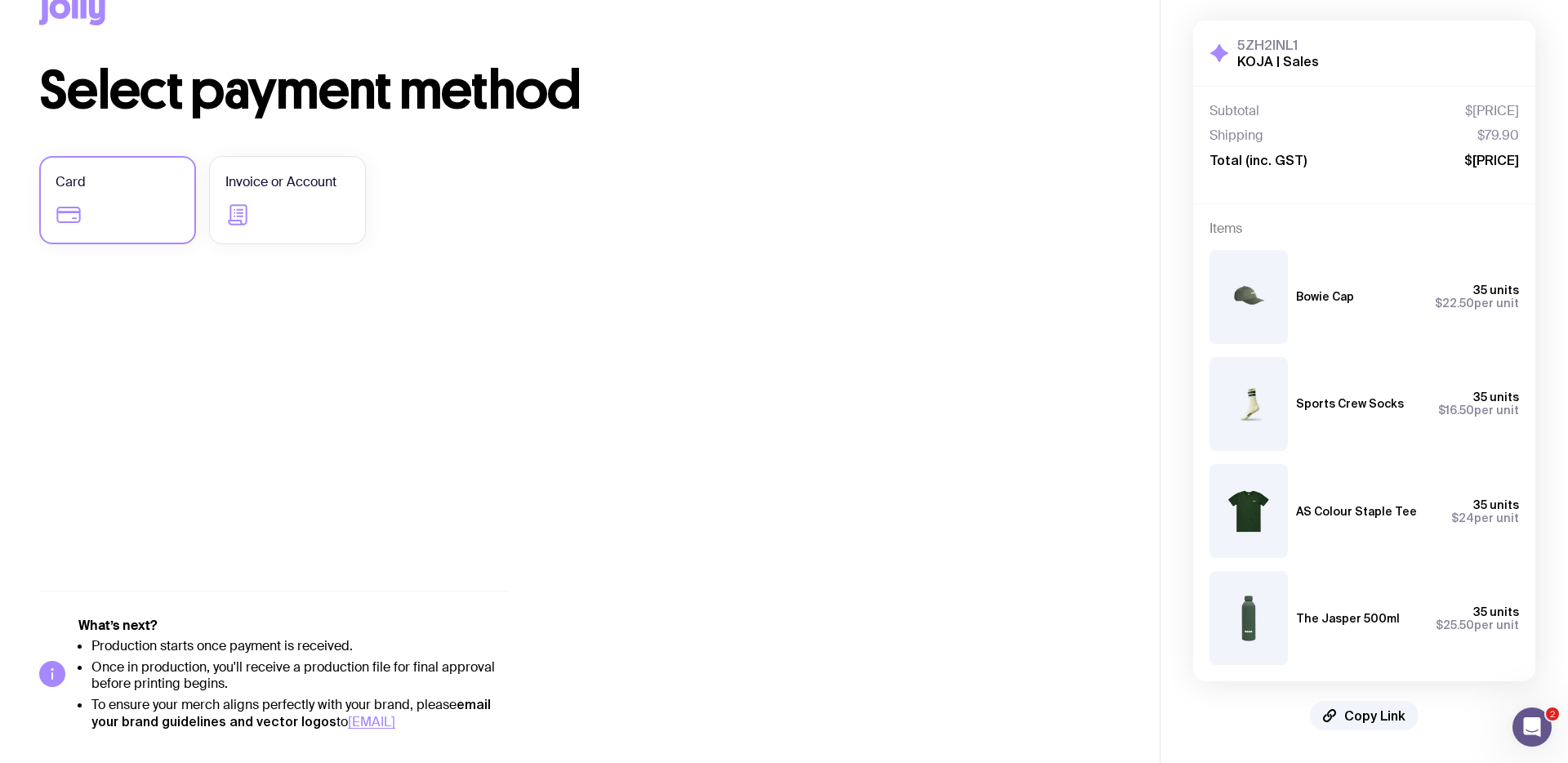 scroll, scrollTop: 47, scrollLeft: 0, axis: vertical 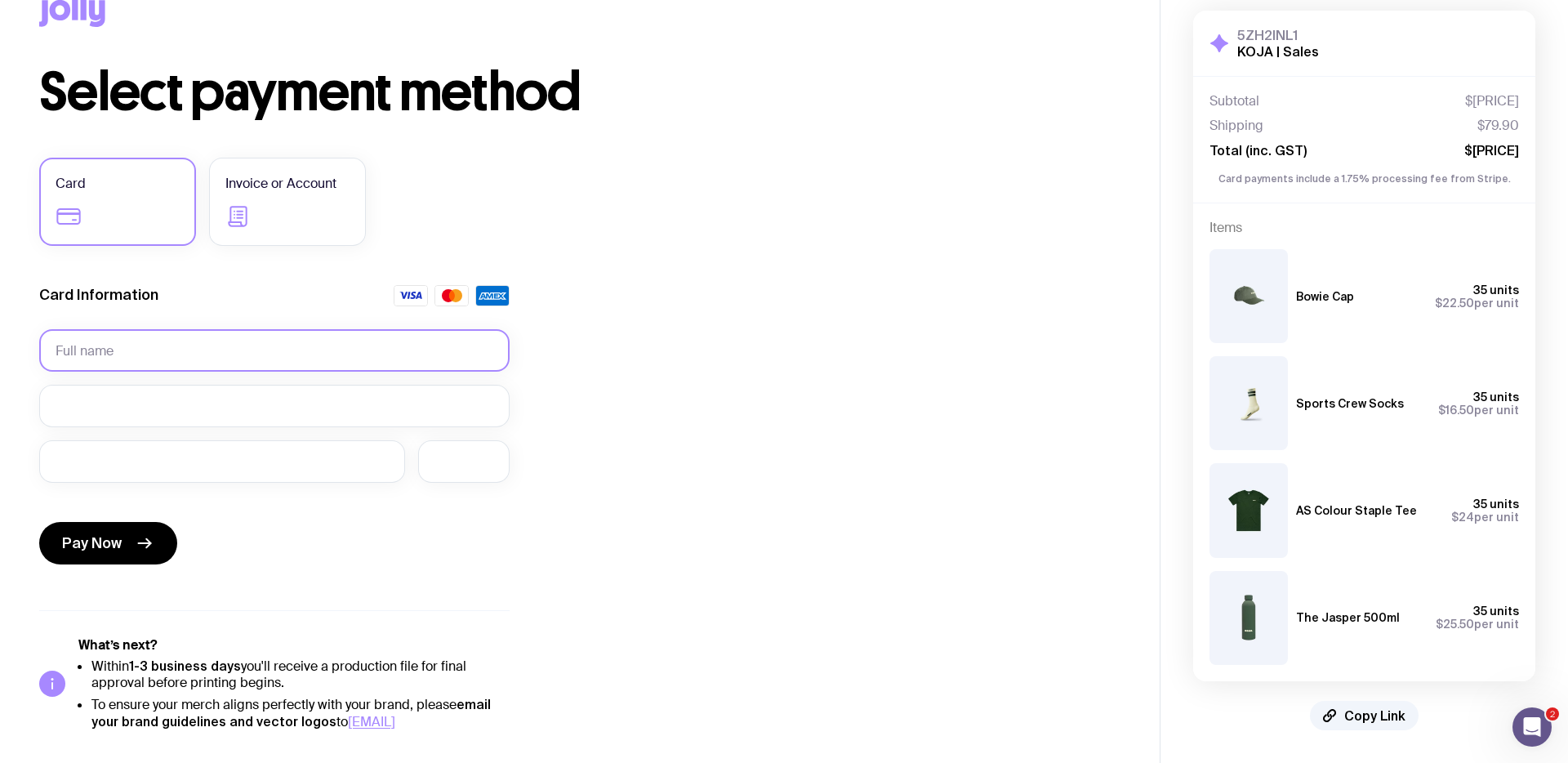 click 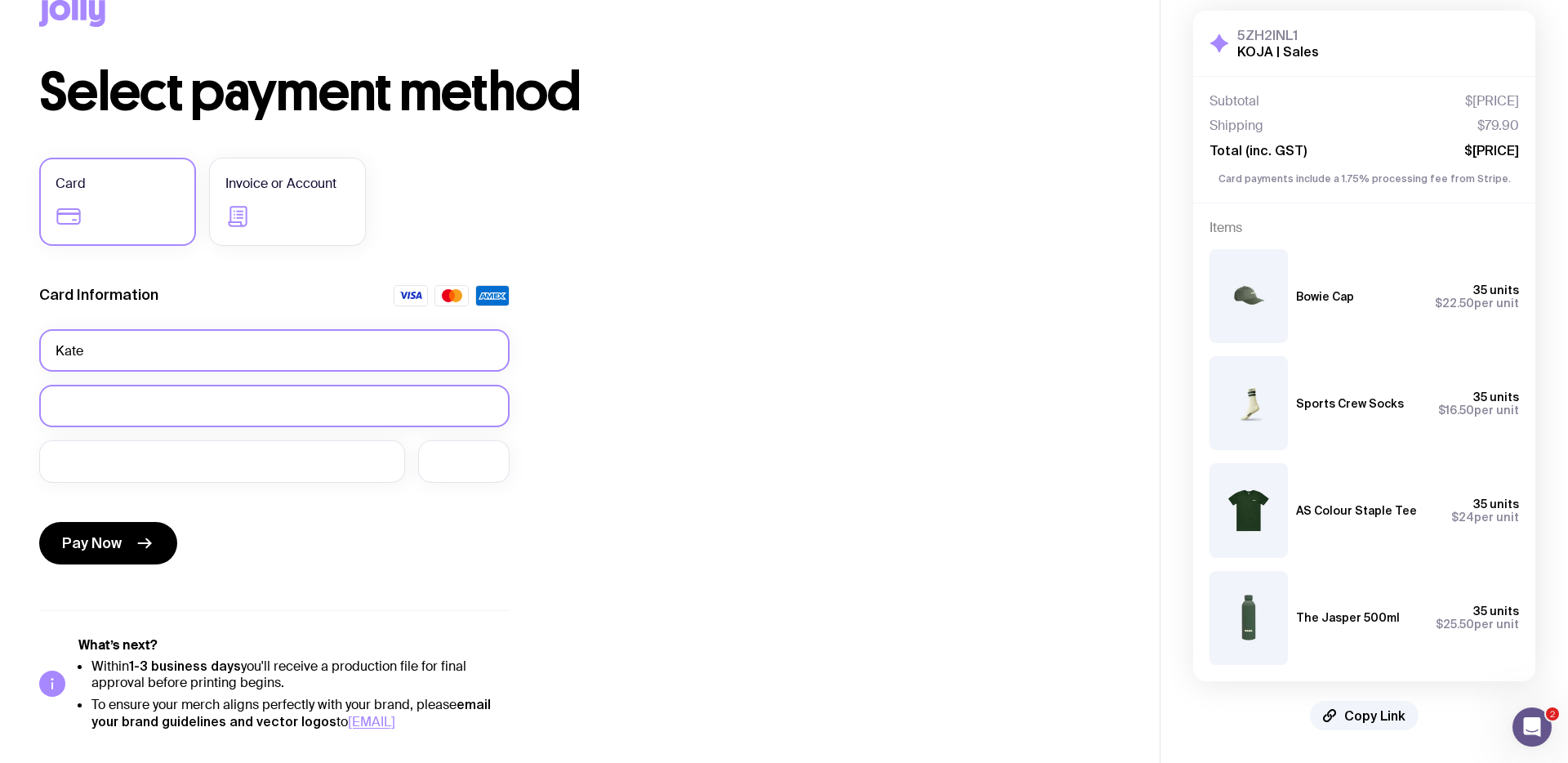 type on "[FIRST] [LAST]" 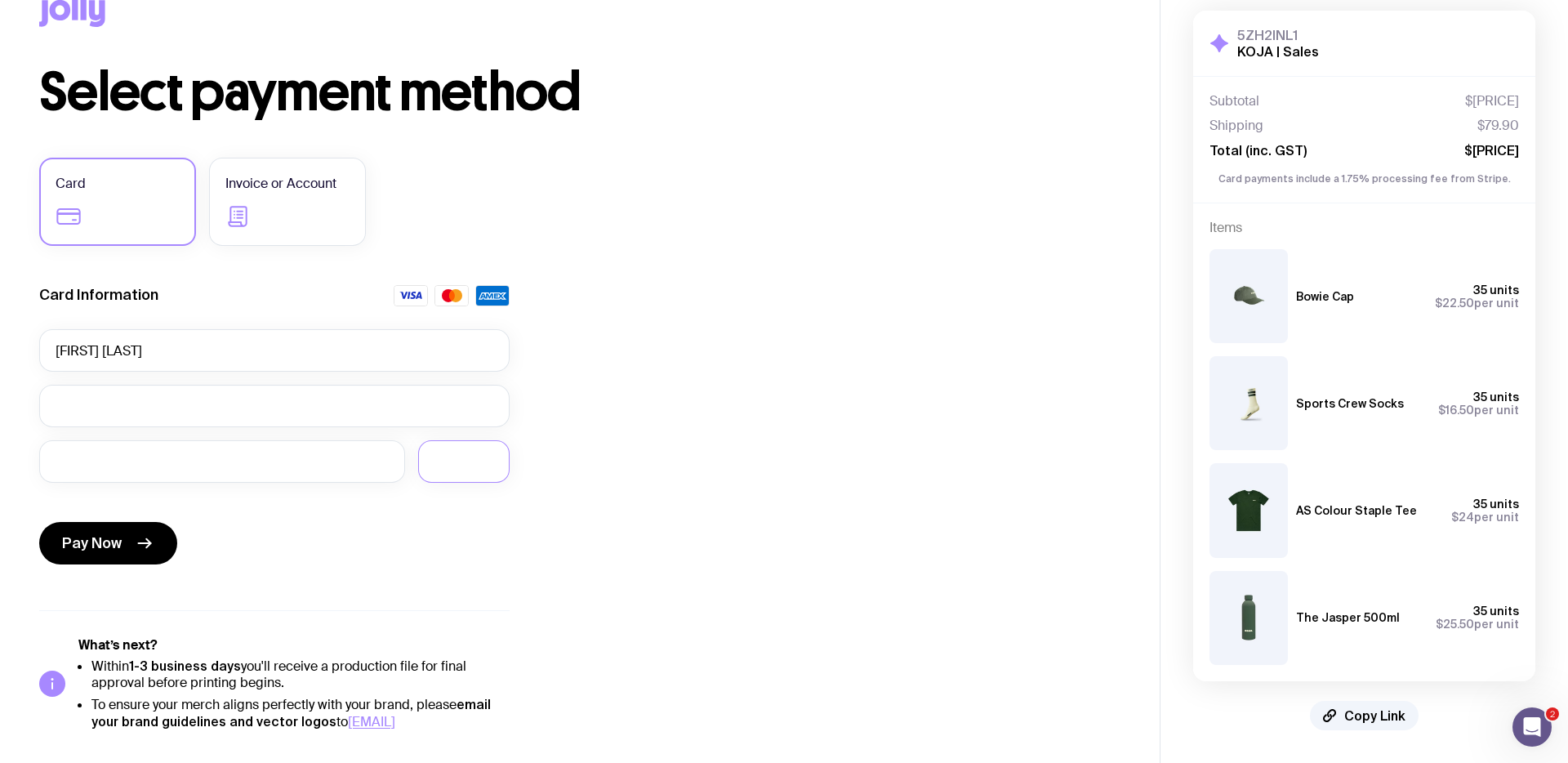 click on "Pay Now" at bounding box center [274, 533] 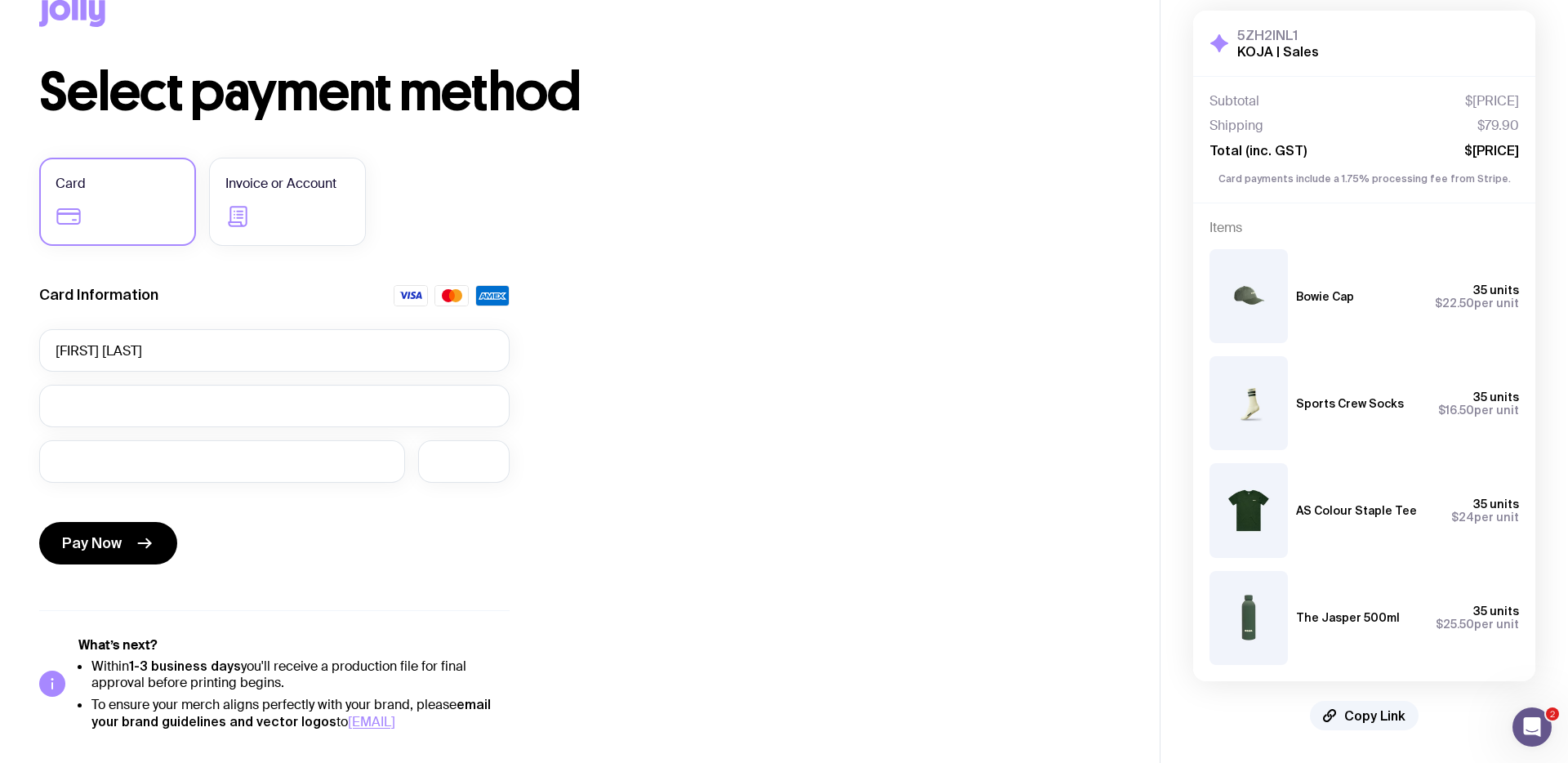 drag, startPoint x: 1531, startPoint y: 149, endPoint x: 1466, endPoint y: 149, distance: 65 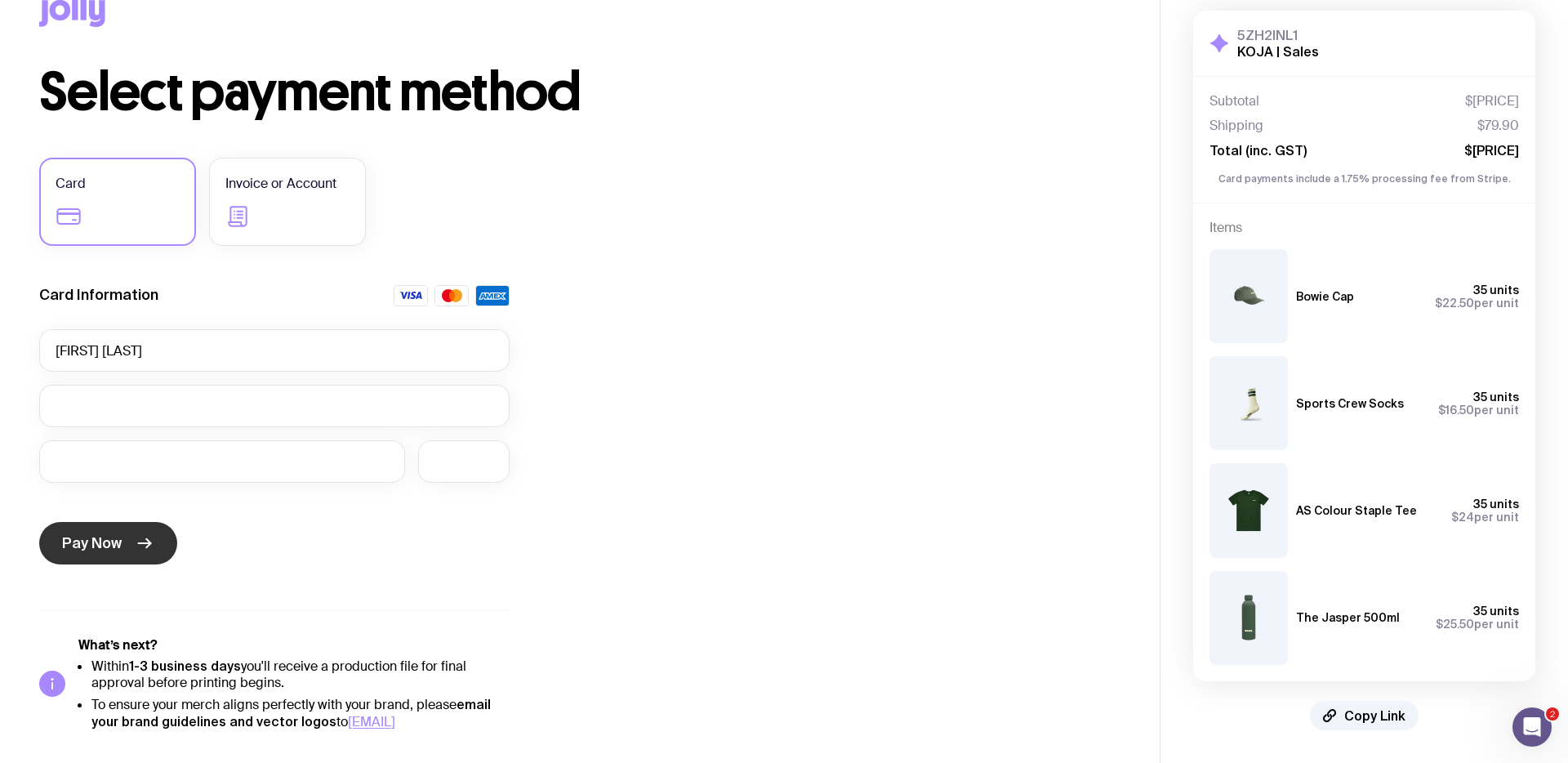 click on "Pay Now" 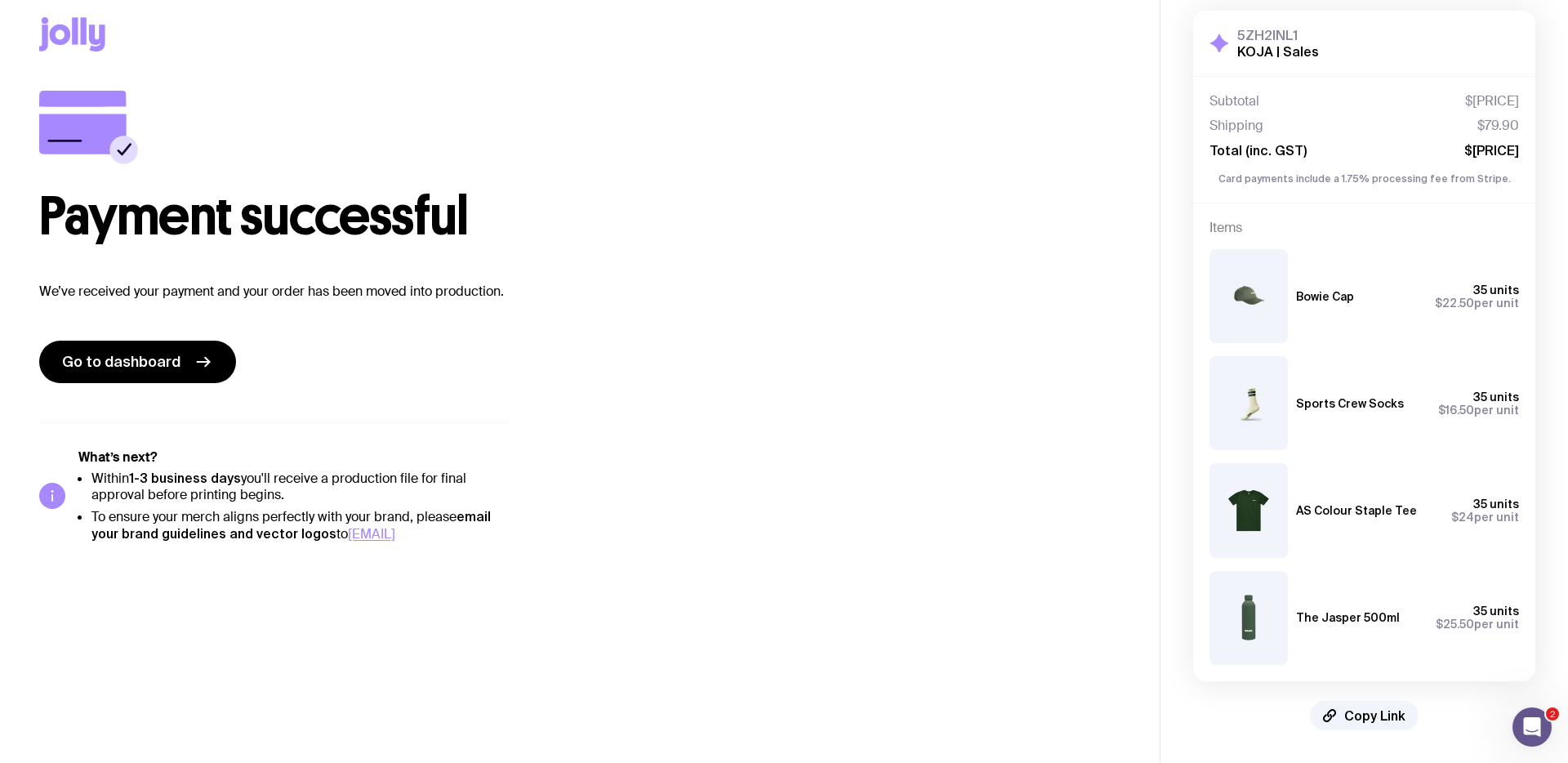 scroll, scrollTop: 22, scrollLeft: 0, axis: vertical 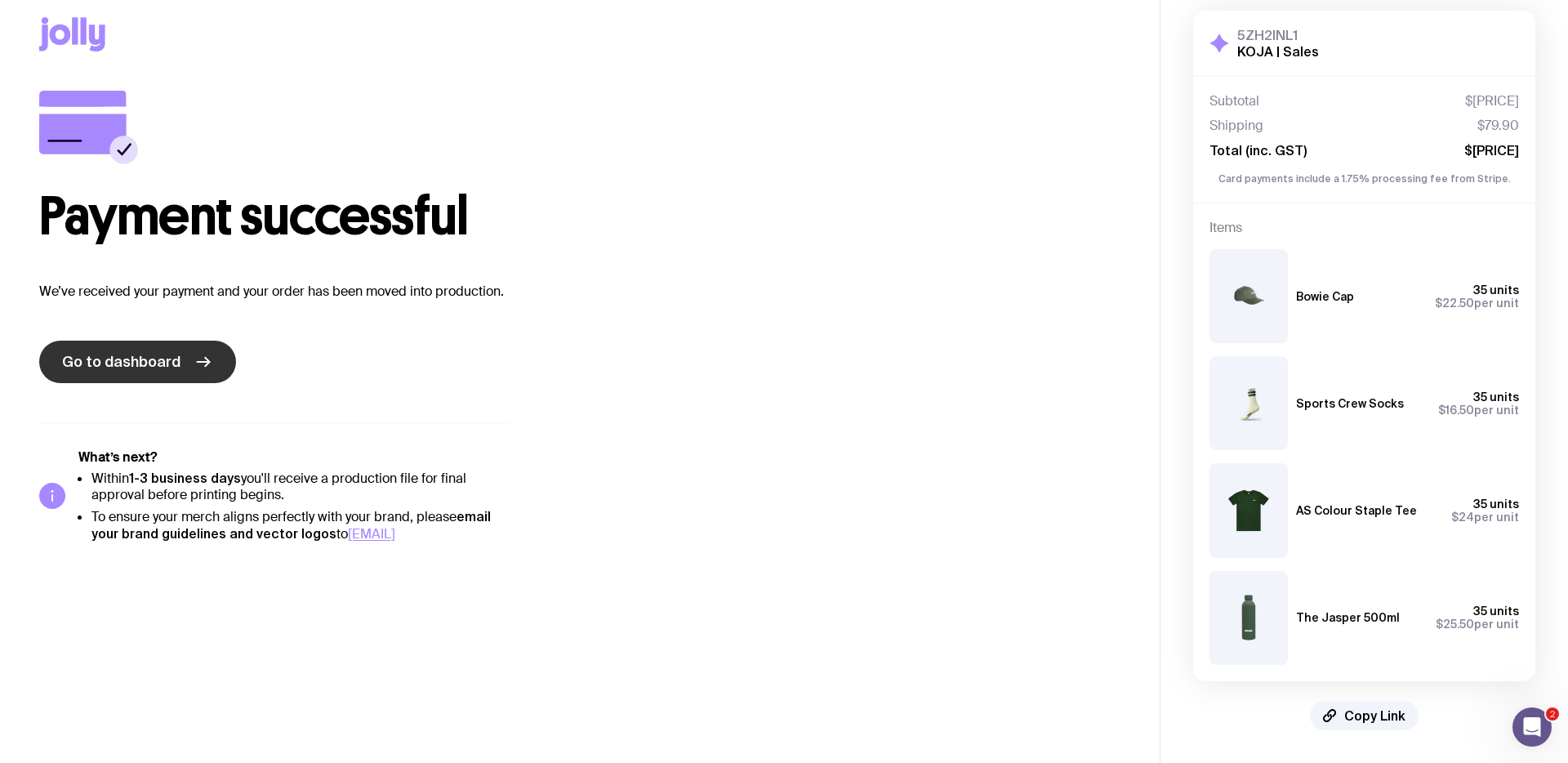 click on "Go to dashboard" 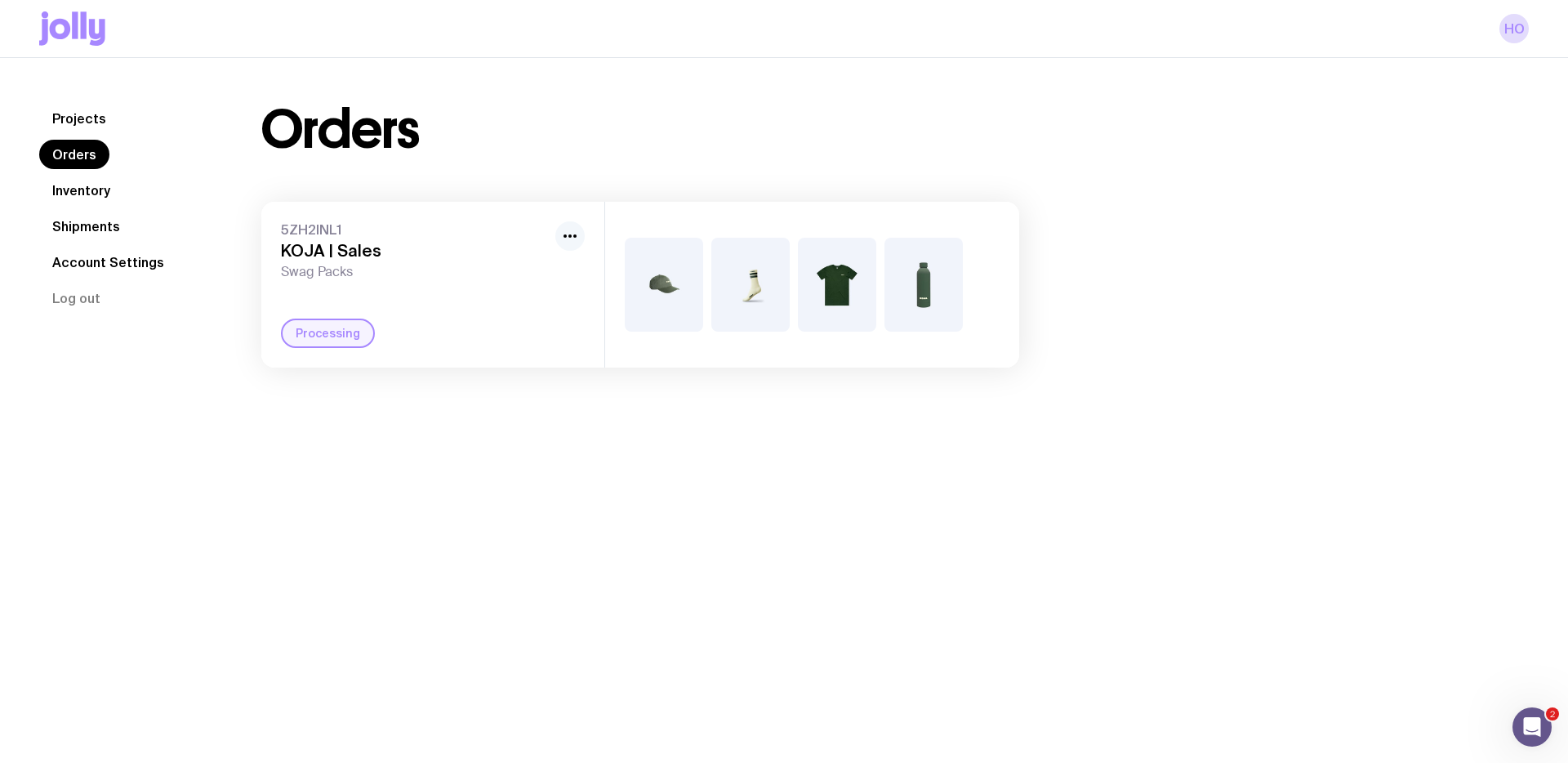 click 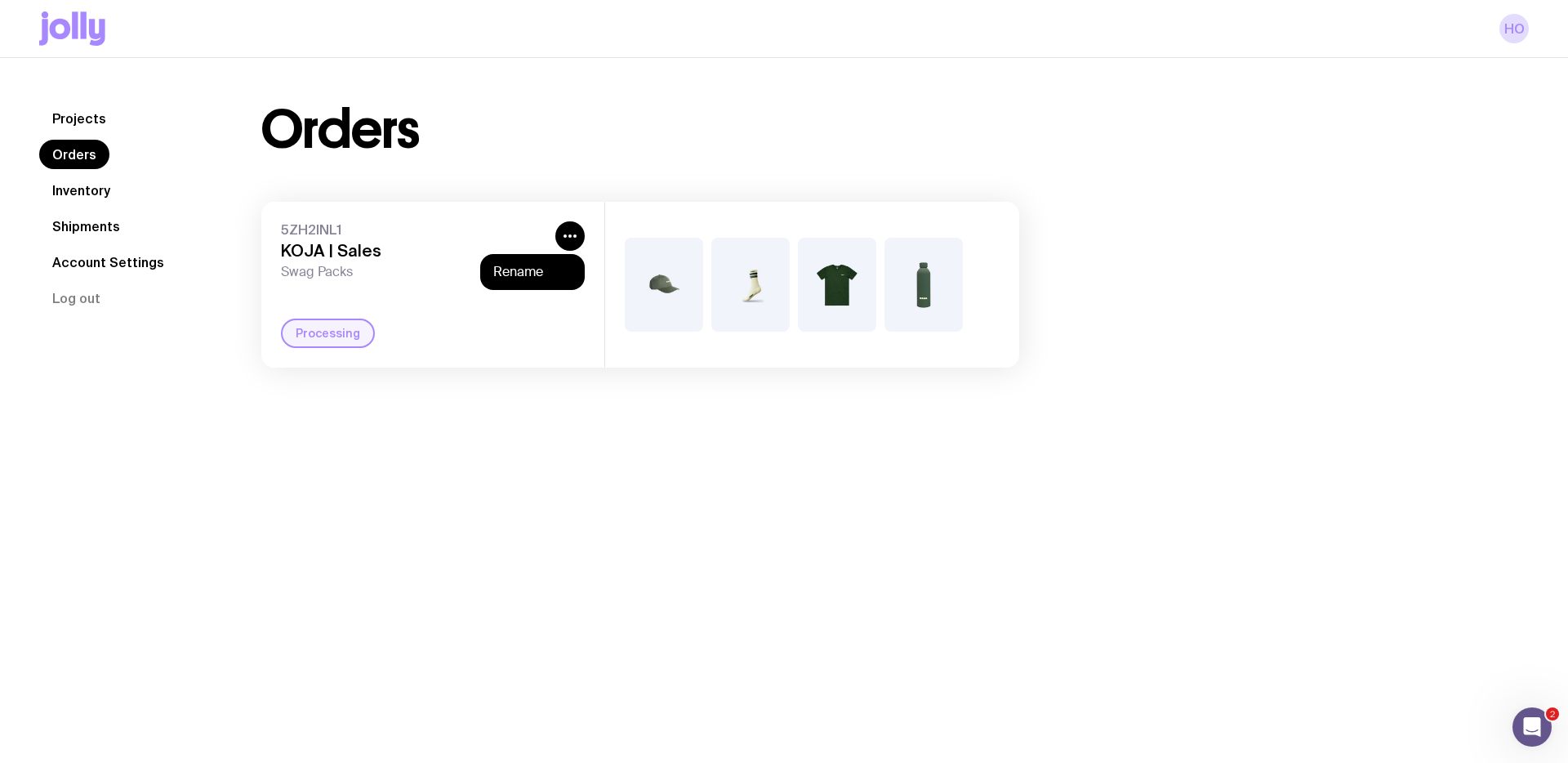 click on "Projects Orders Inventory Shipments Account Settings Log out Projects Orders Inventory Shipments Account Settings Log out Orders [ID] | Sales Swag Packs Rename Processing" at bounding box center [784, 440] 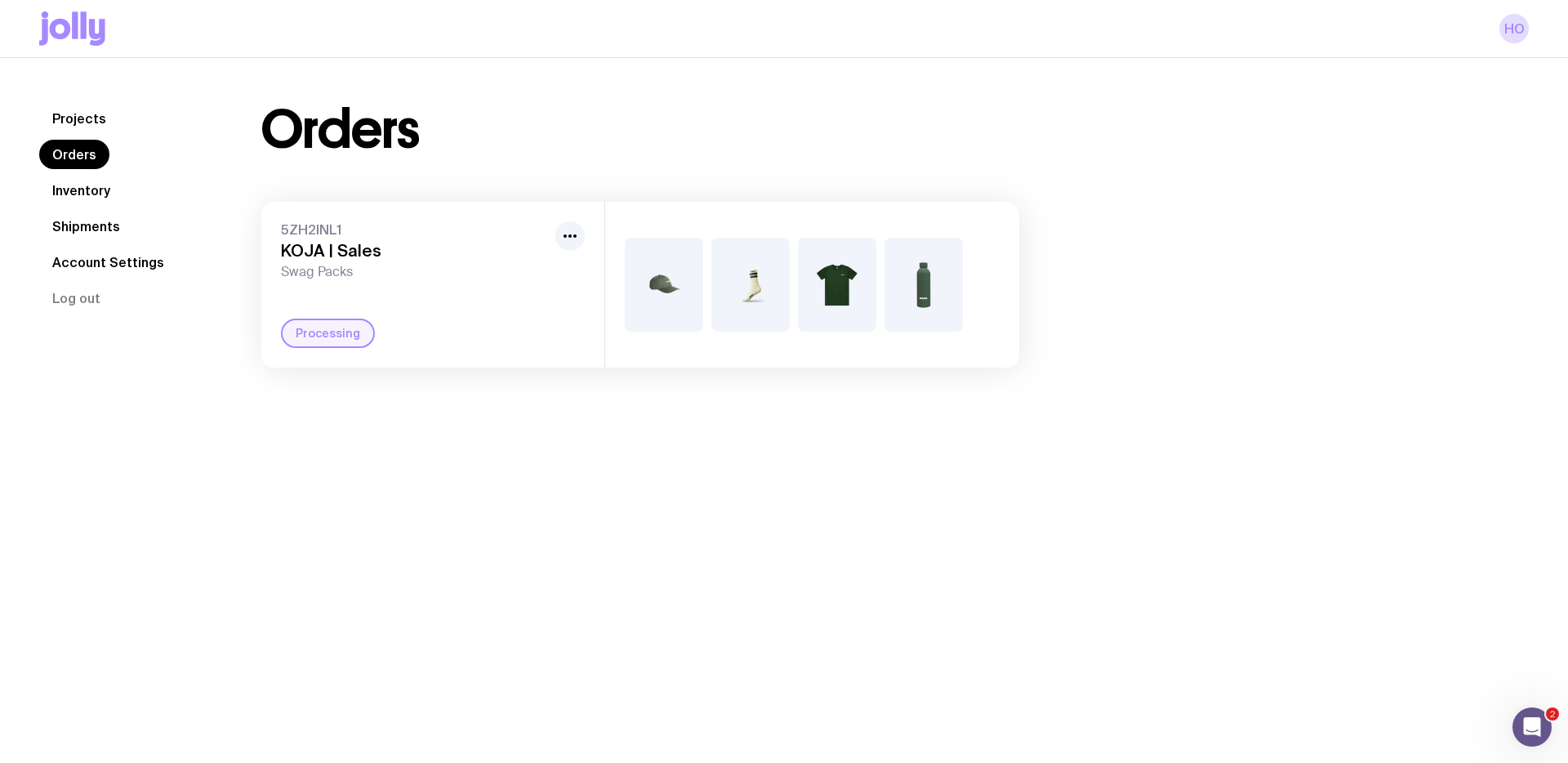 click on "Inventory" 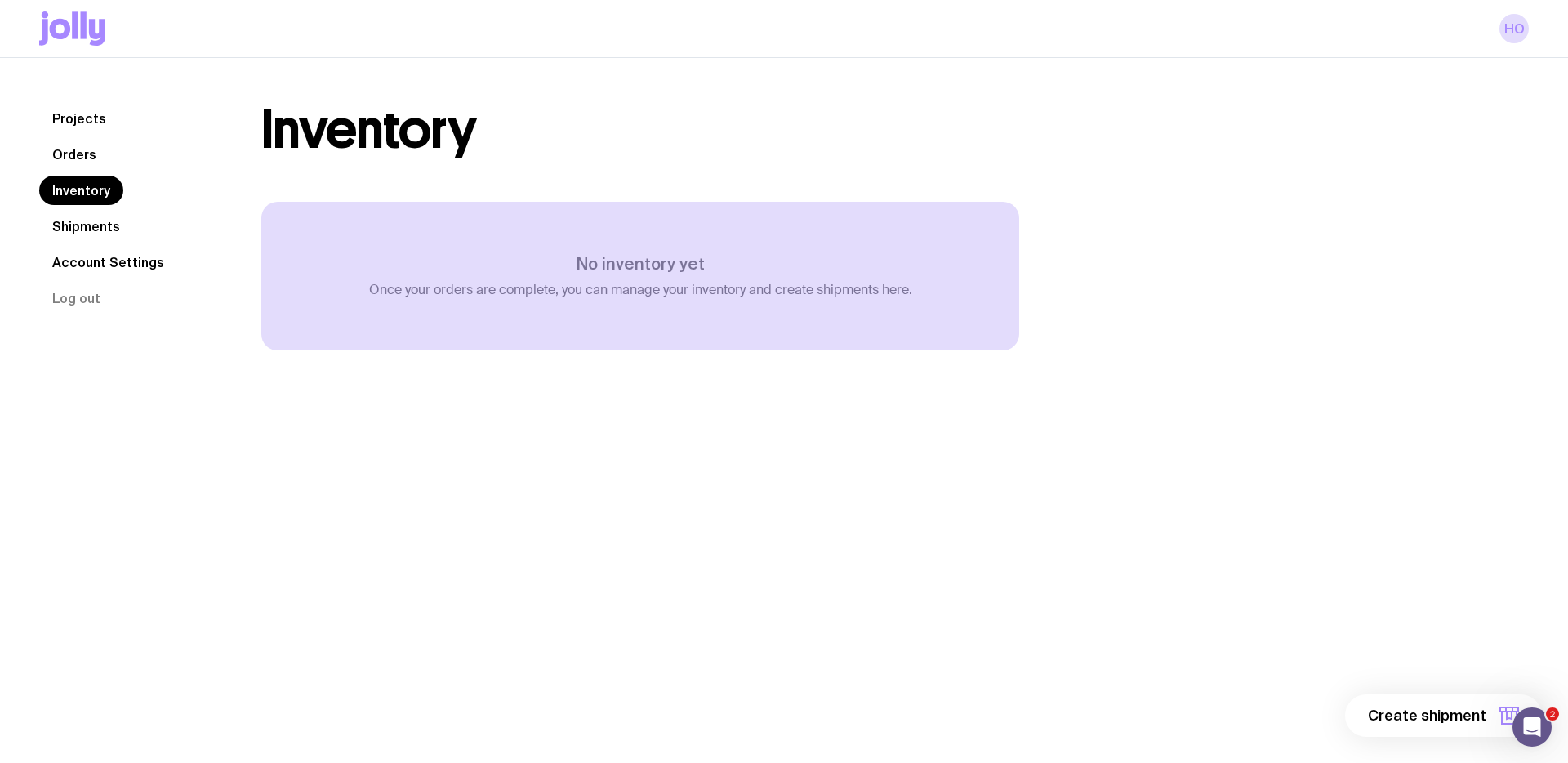 click on "Shipments" 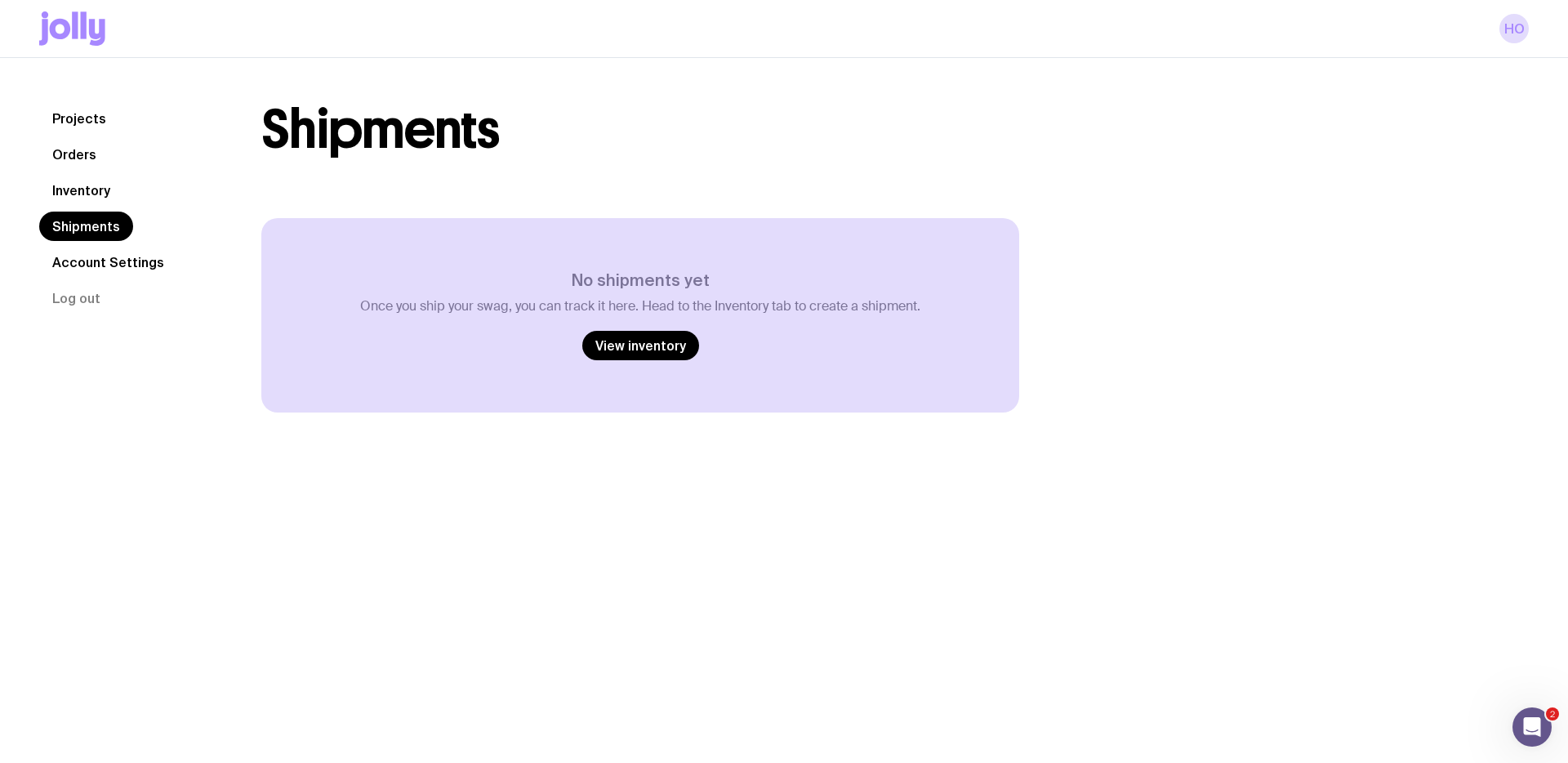 click on "Account Settings" 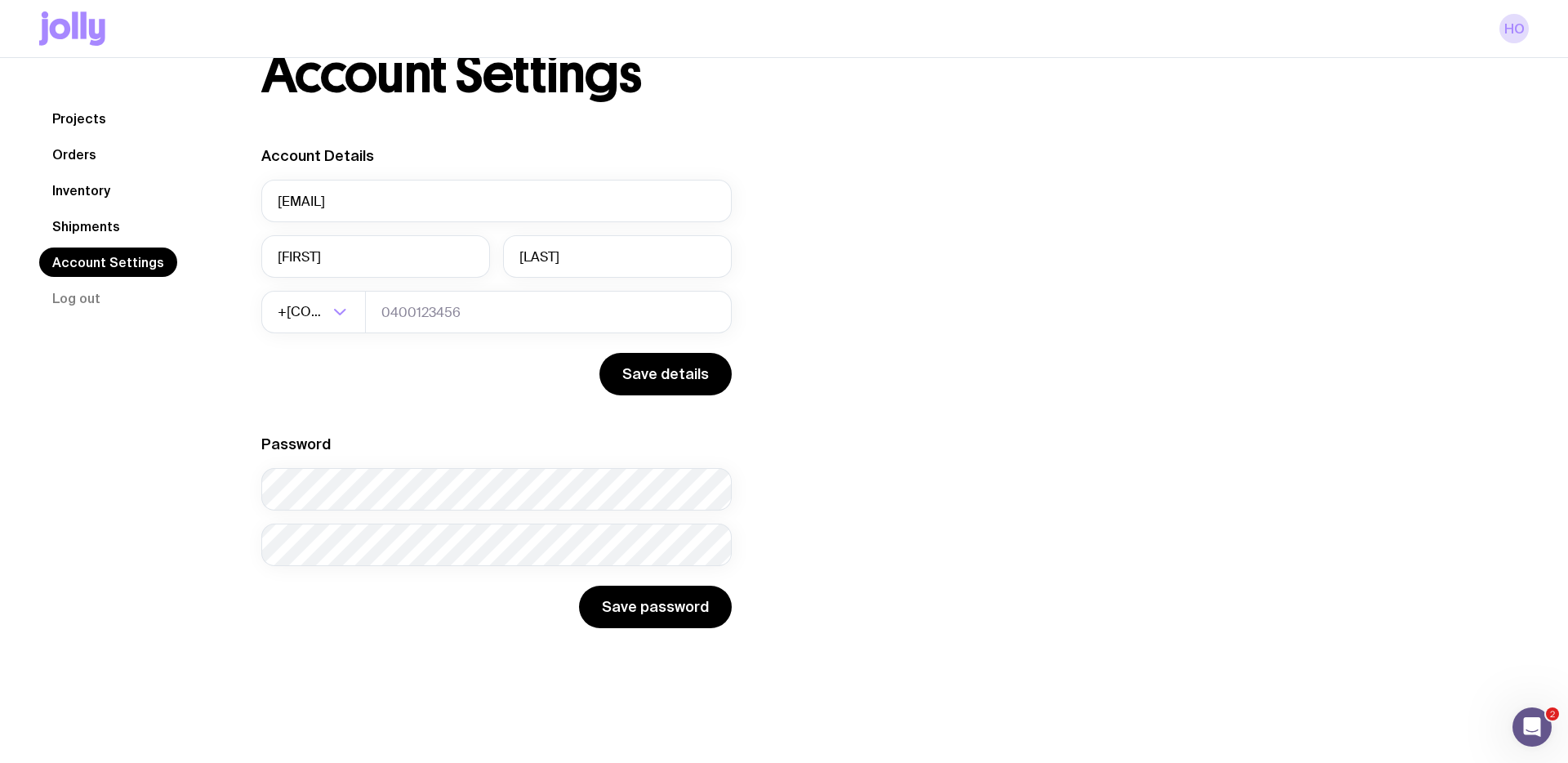 scroll, scrollTop: 58, scrollLeft: 0, axis: vertical 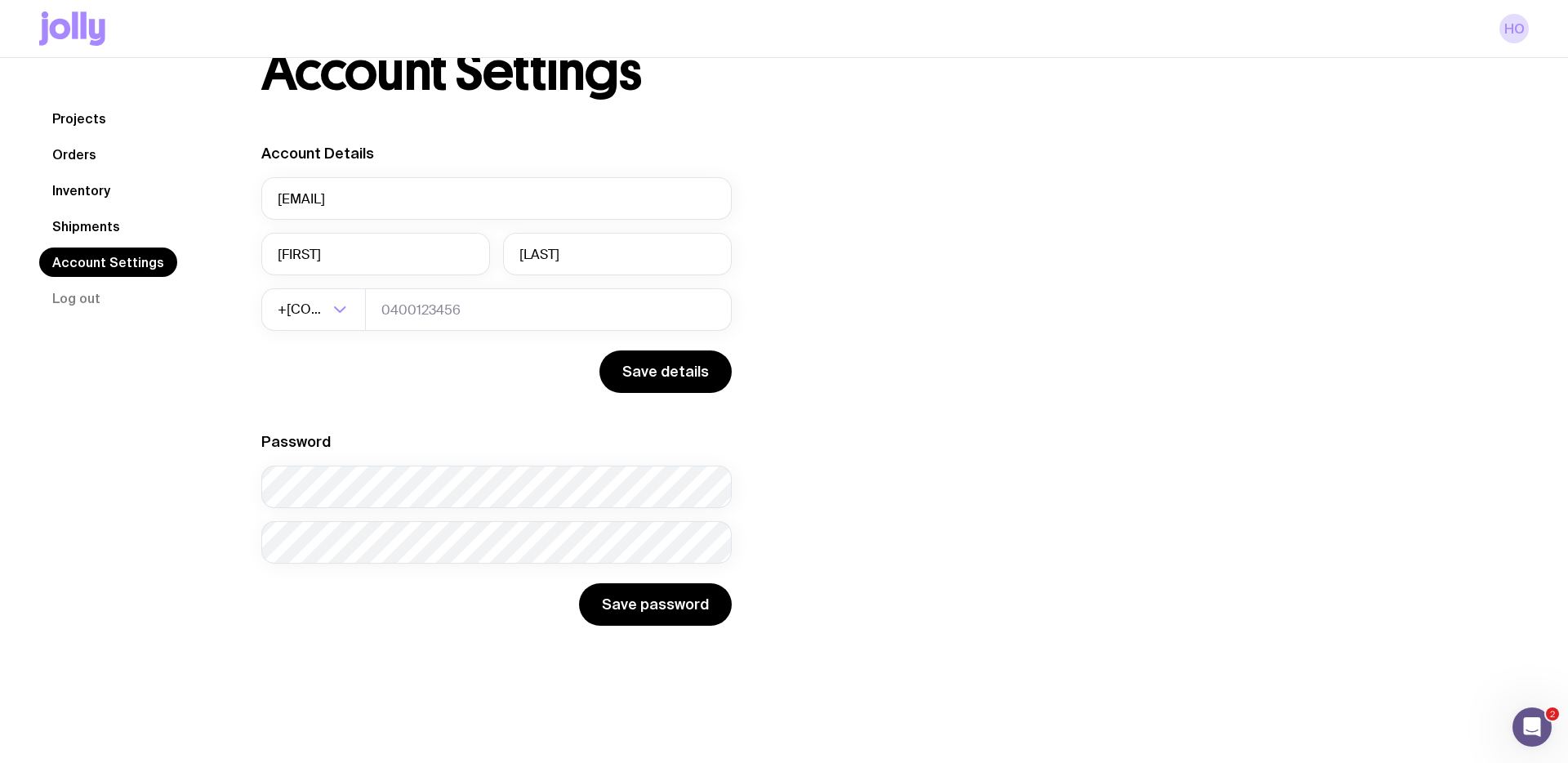 click on "Projects" 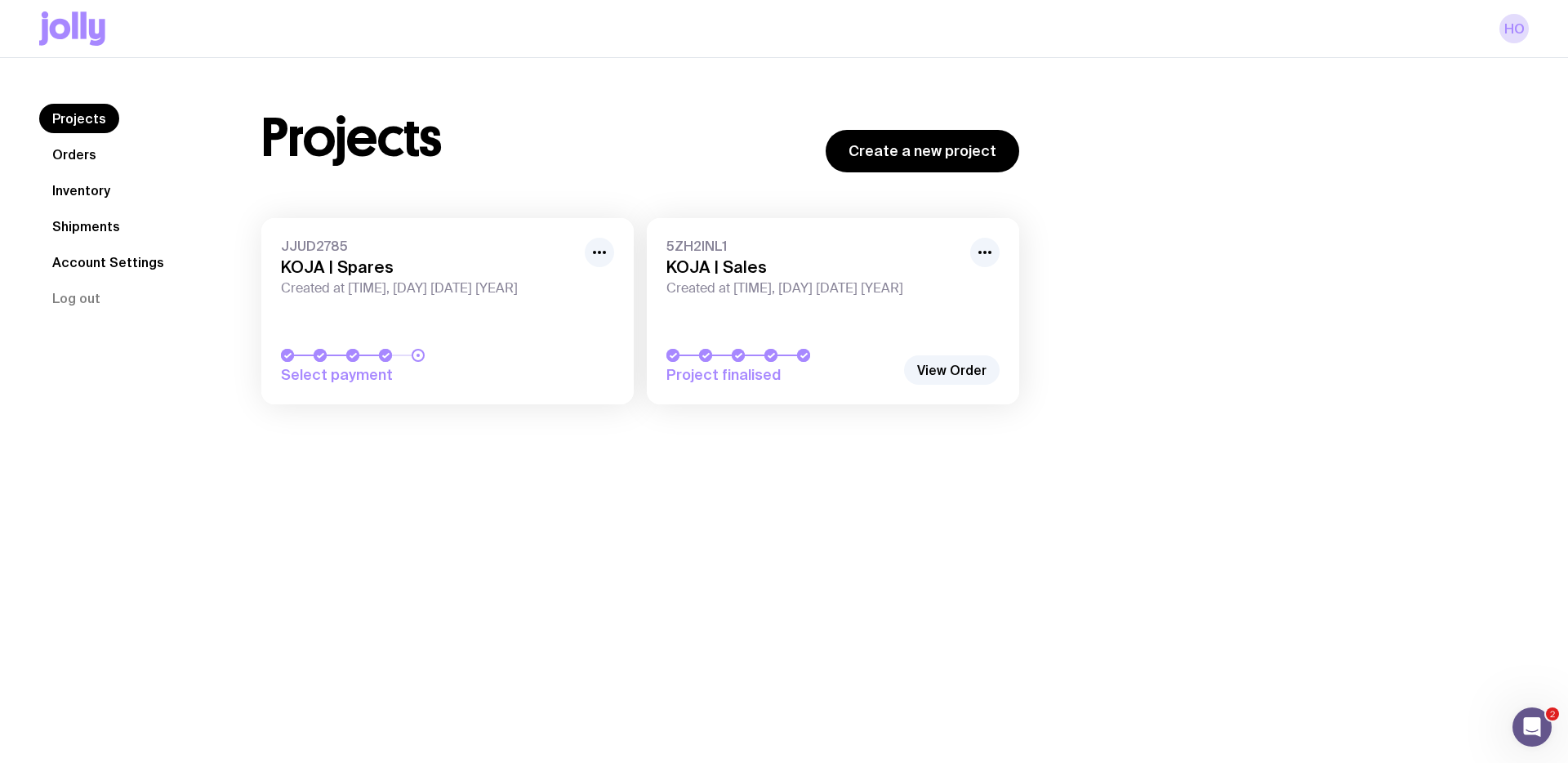 scroll, scrollTop: 49, scrollLeft: 0, axis: vertical 